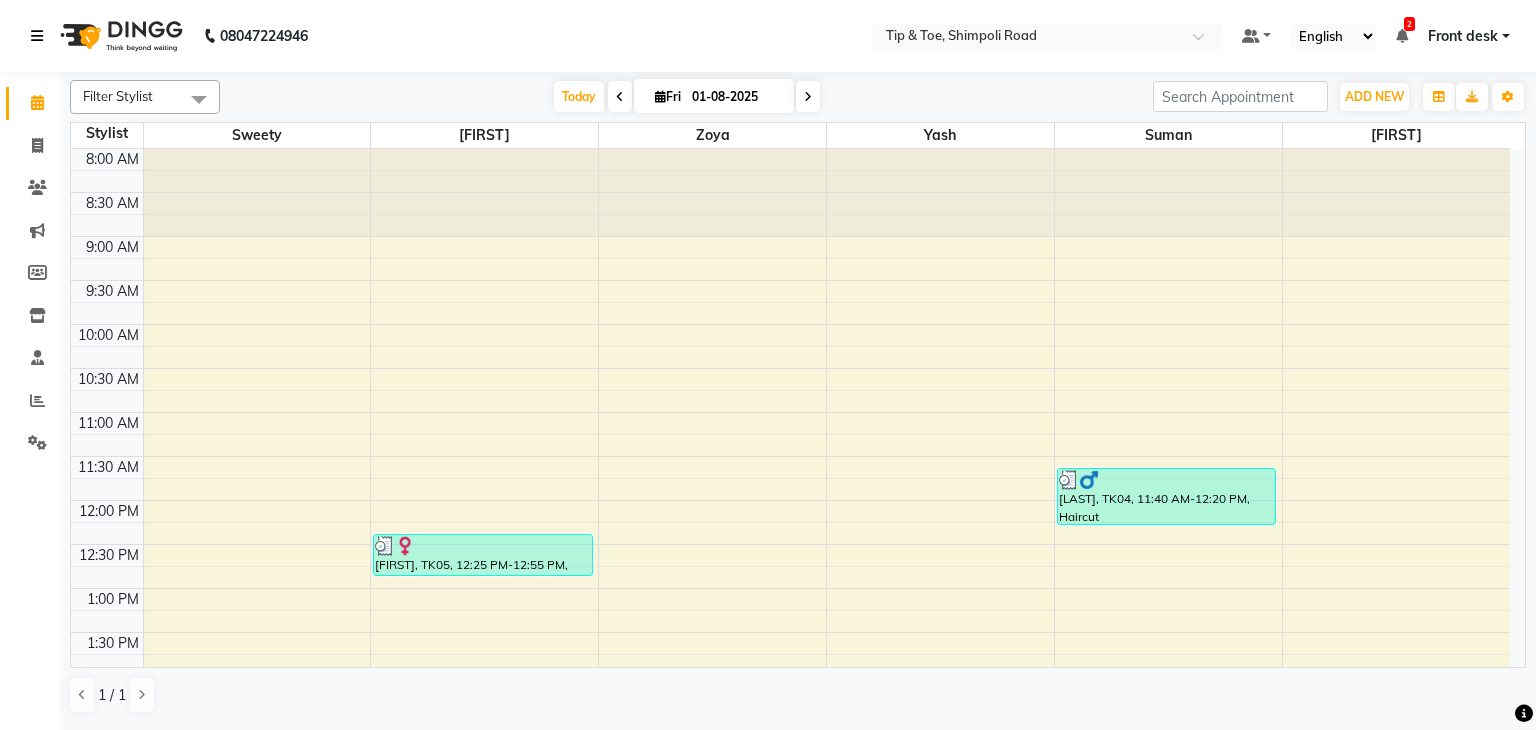 scroll, scrollTop: 0, scrollLeft: 0, axis: both 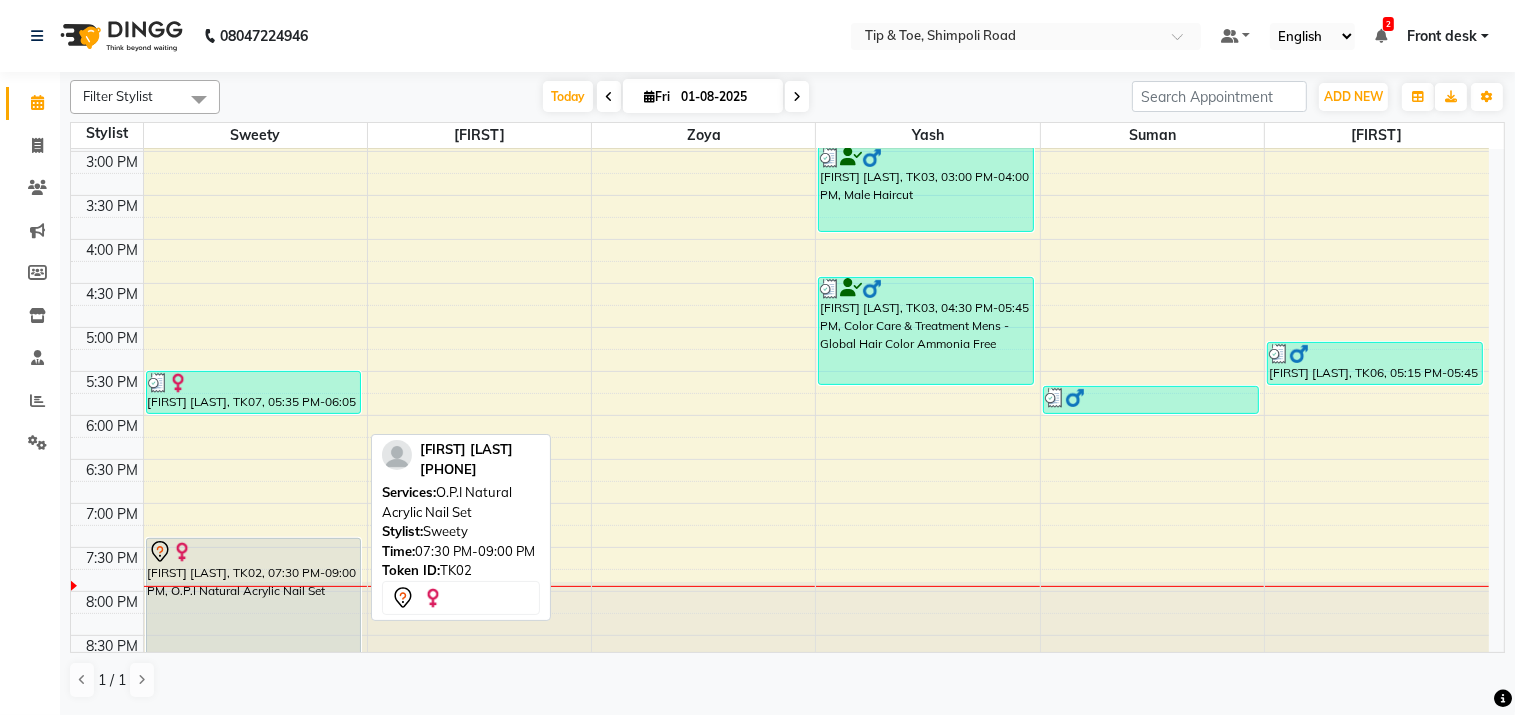 click on "[FIRST] [LAST], TK02, 07:30 PM-09:00 PM, O.P.I Natural Acrylic Nail Set" at bounding box center (254, 603) 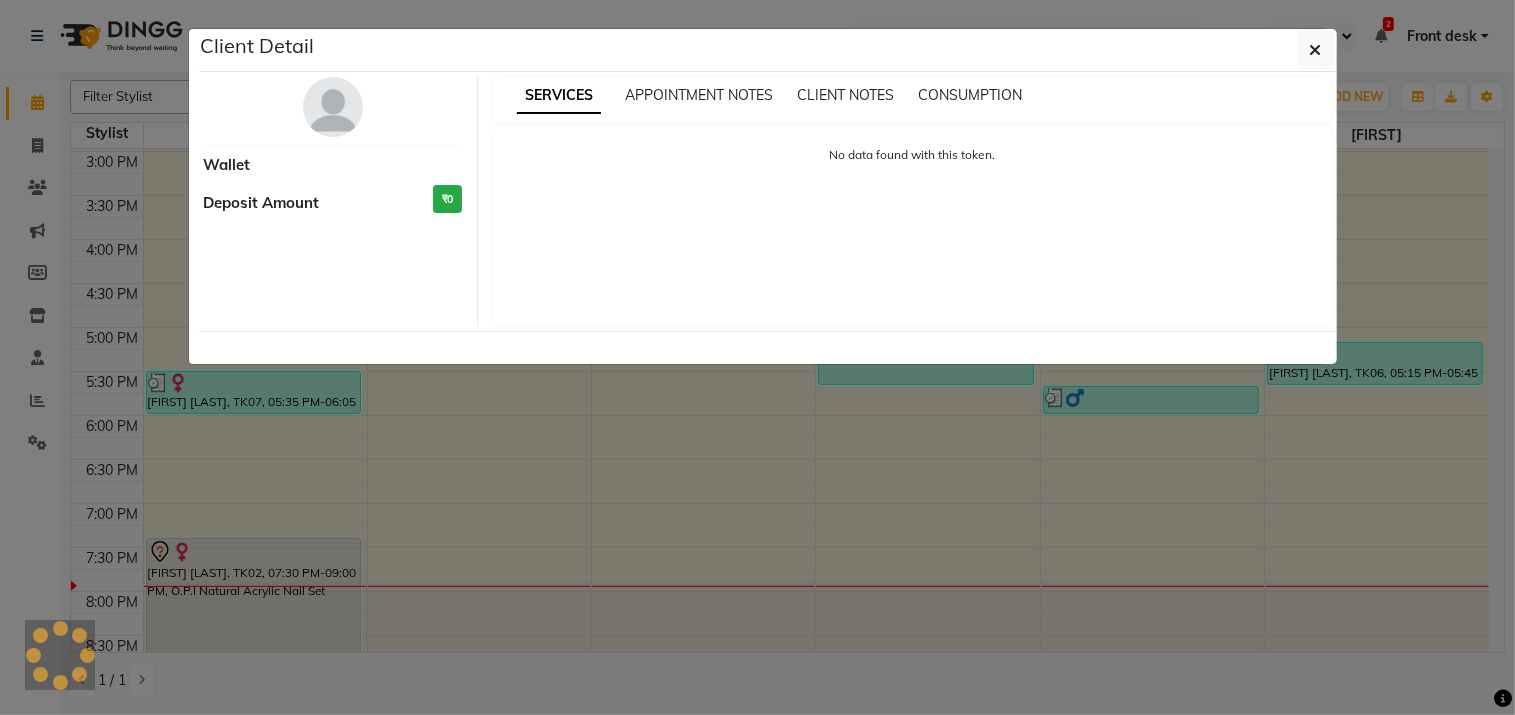 select on "7" 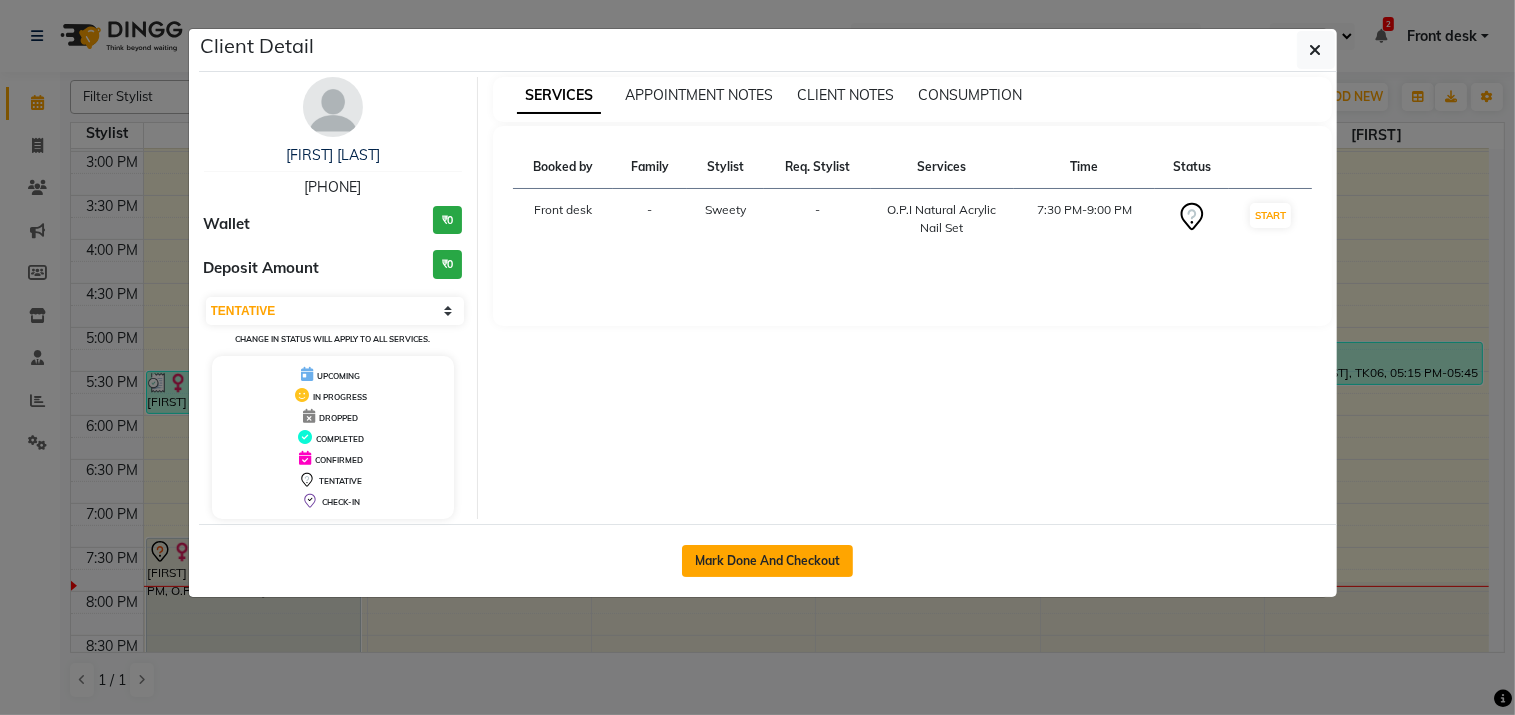 click on "Mark Done And Checkout" 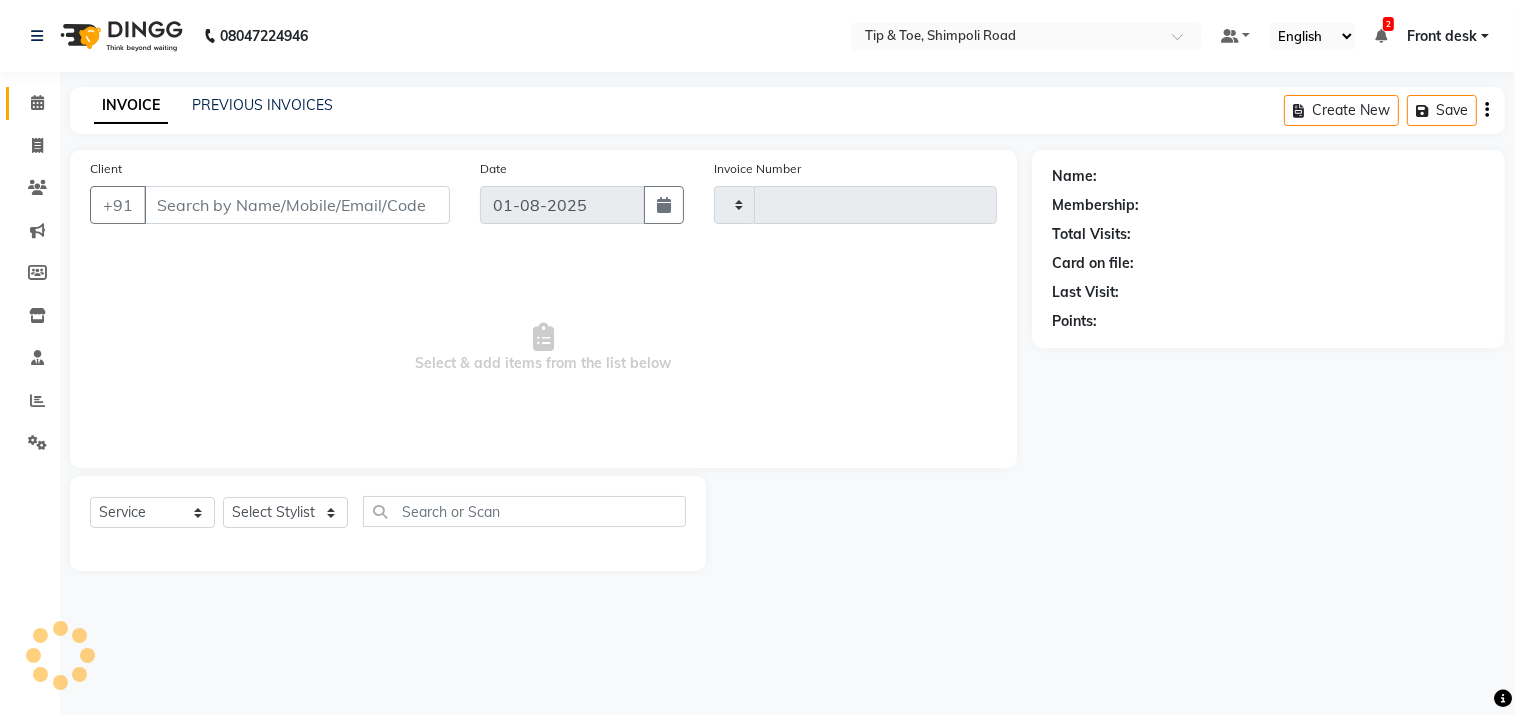 type on "0855" 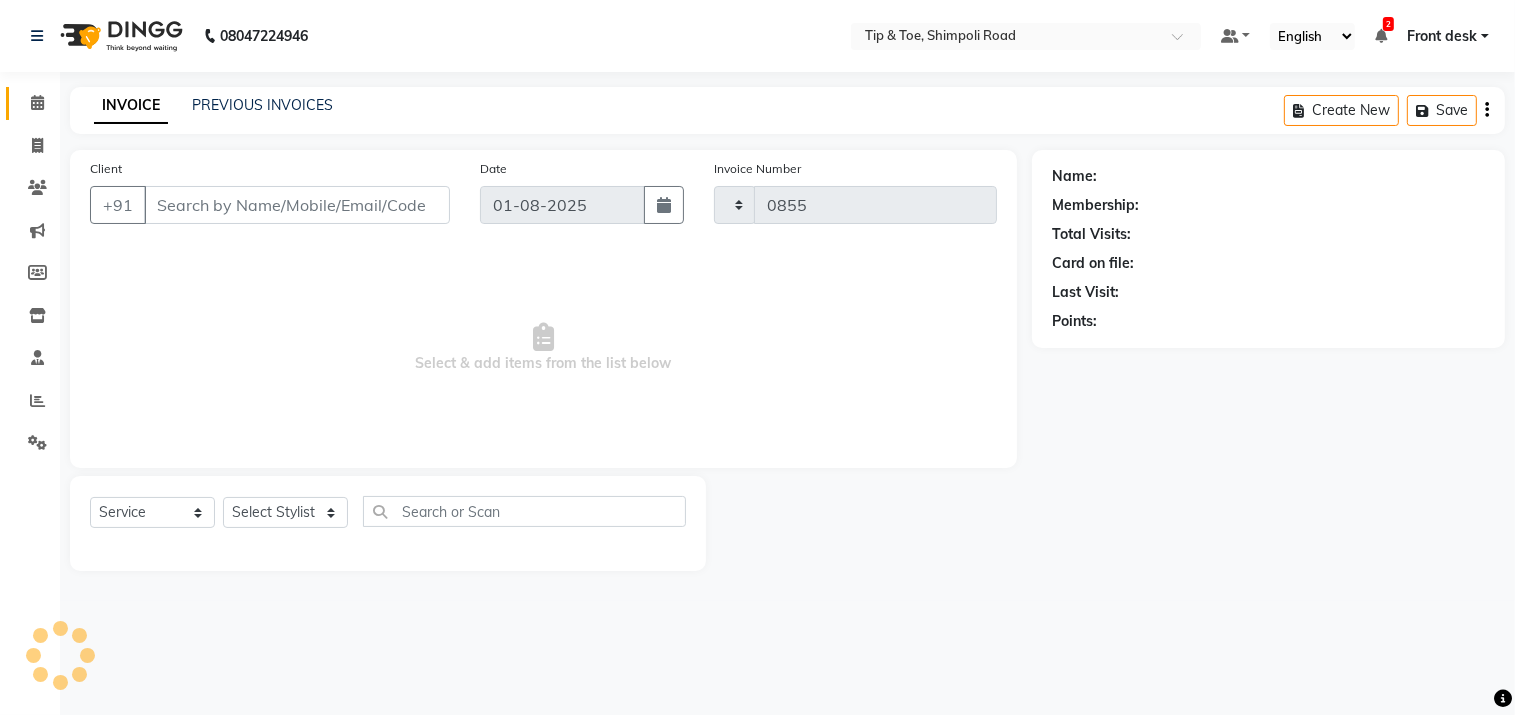select on "3" 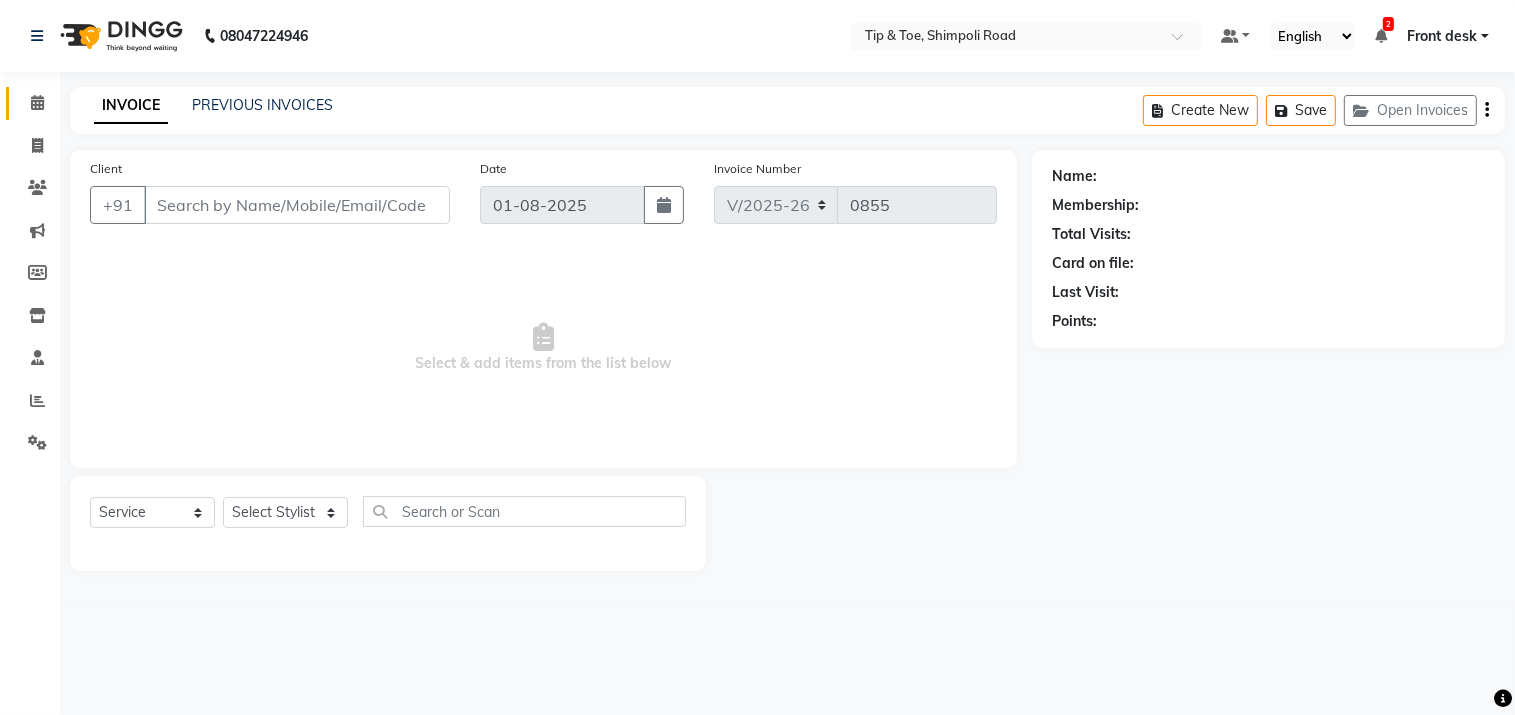 type on "[PHONE]" 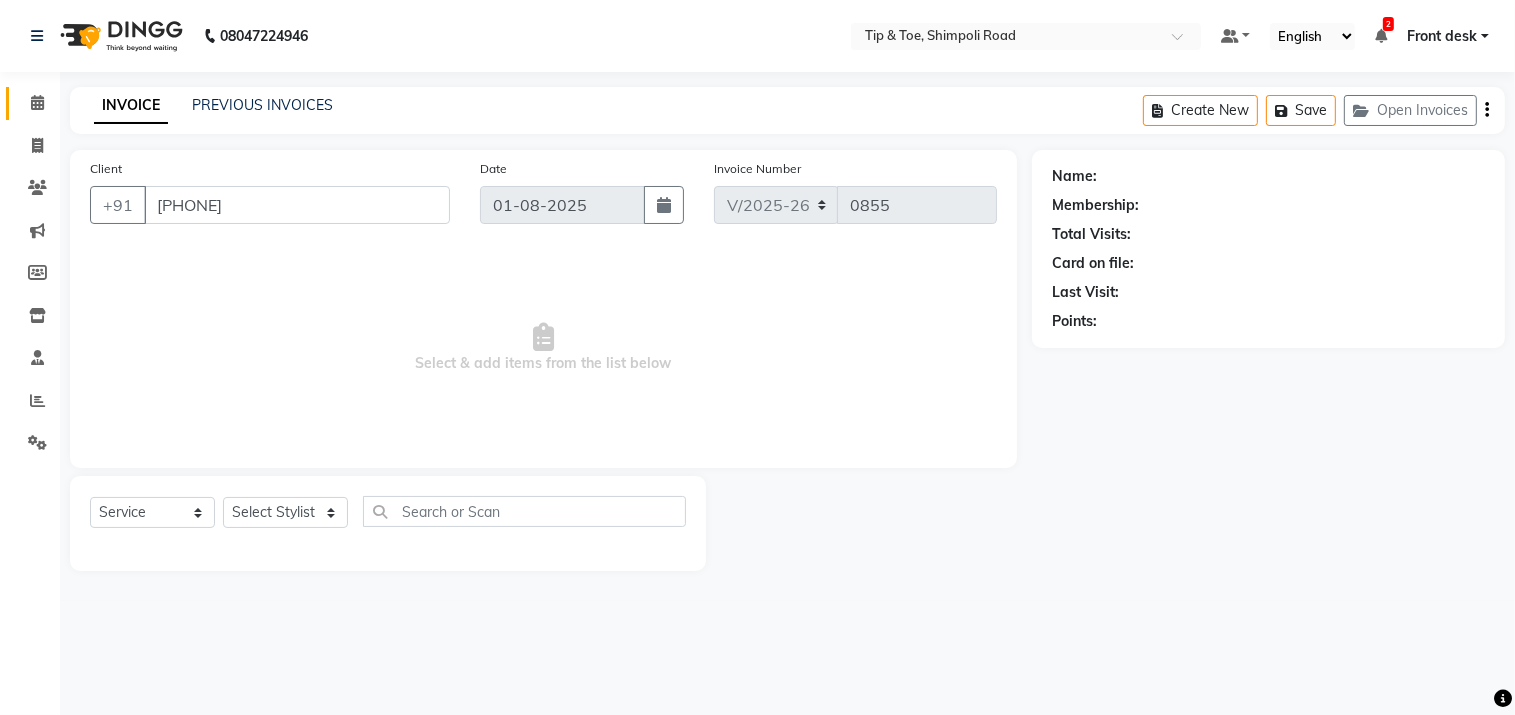 select on "48234" 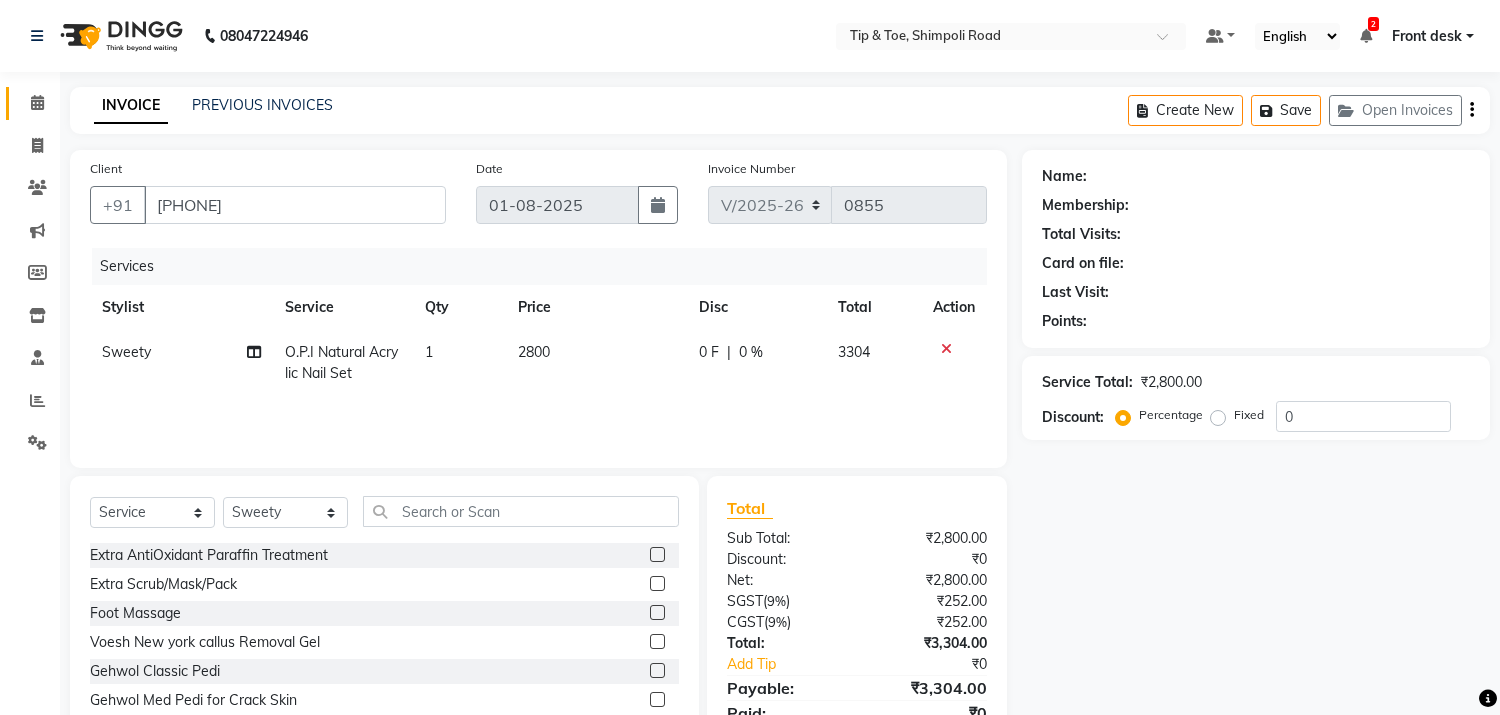 select on "1: Object" 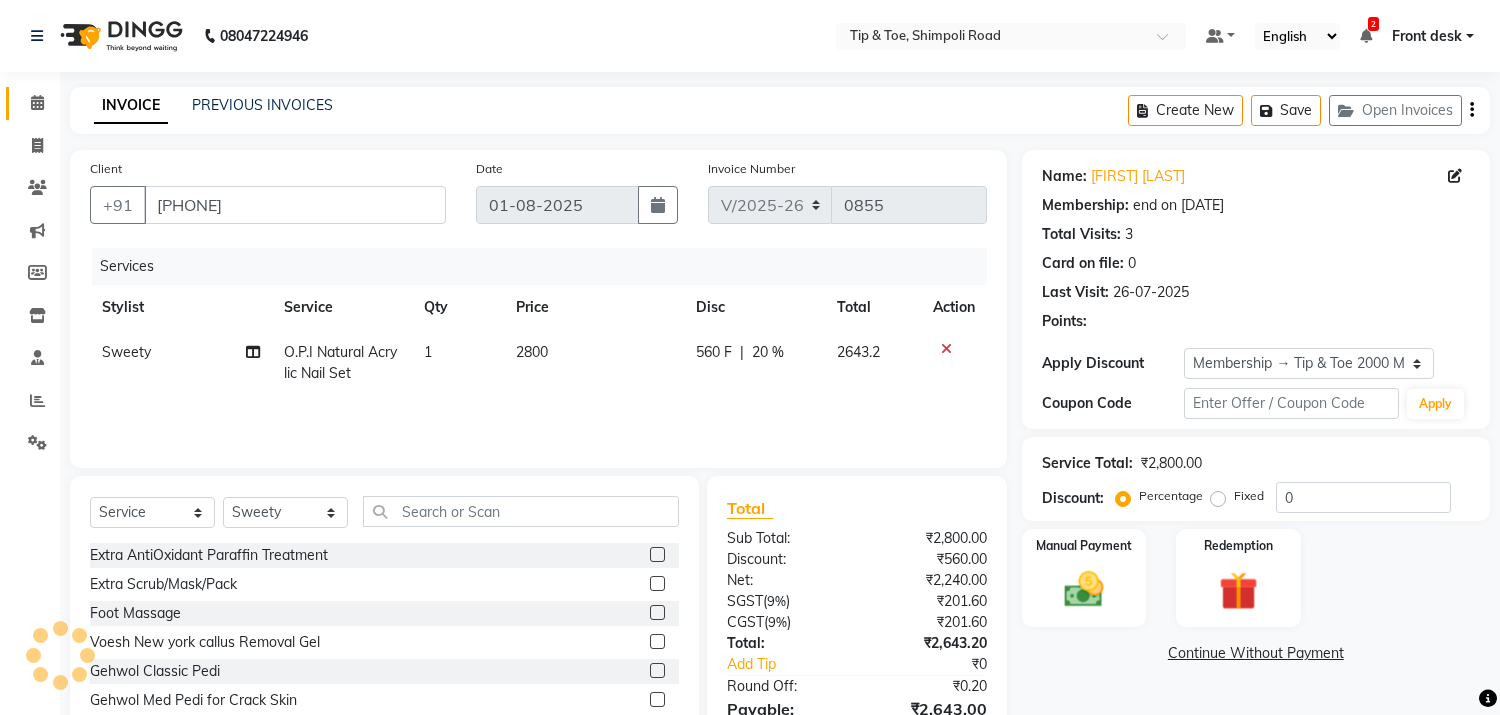 type on "20" 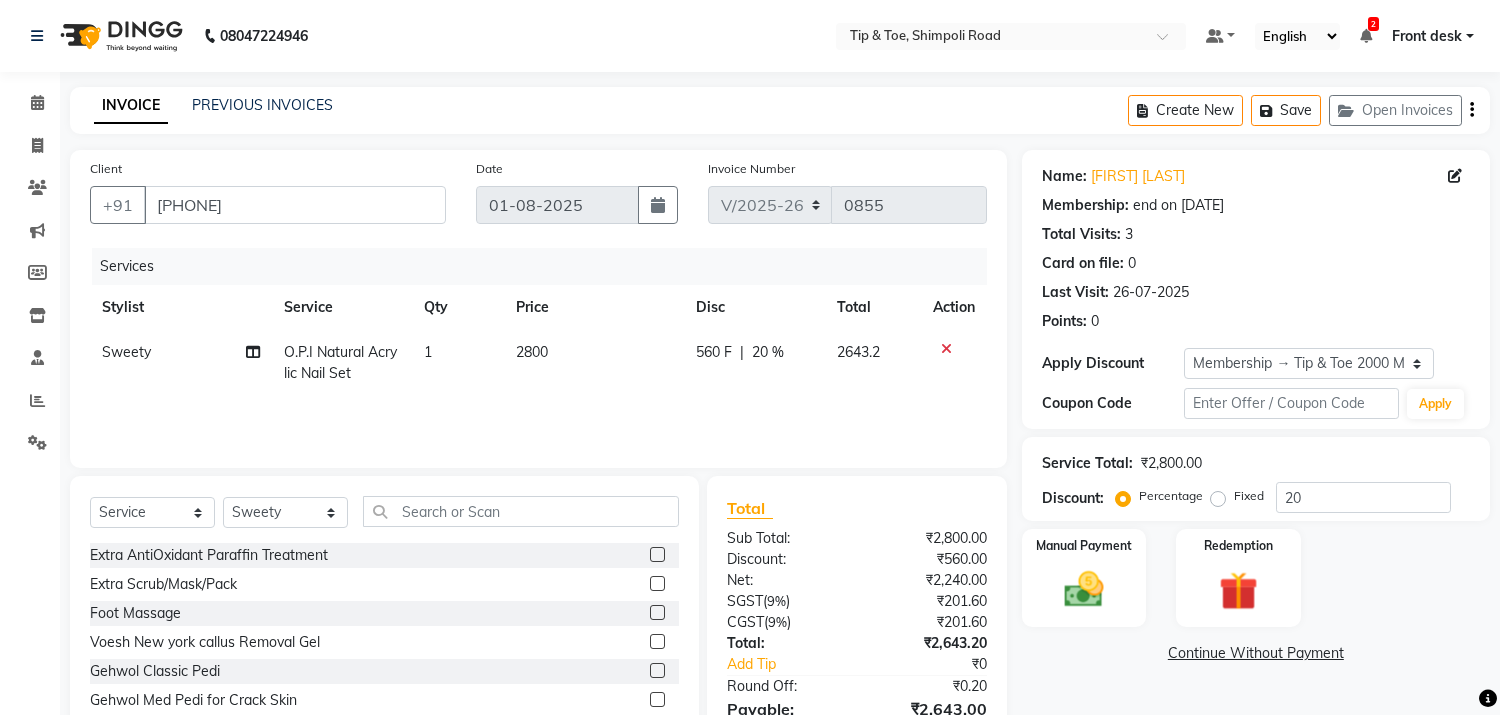 click on "O.P.I Natural Acrylic Nail Set" 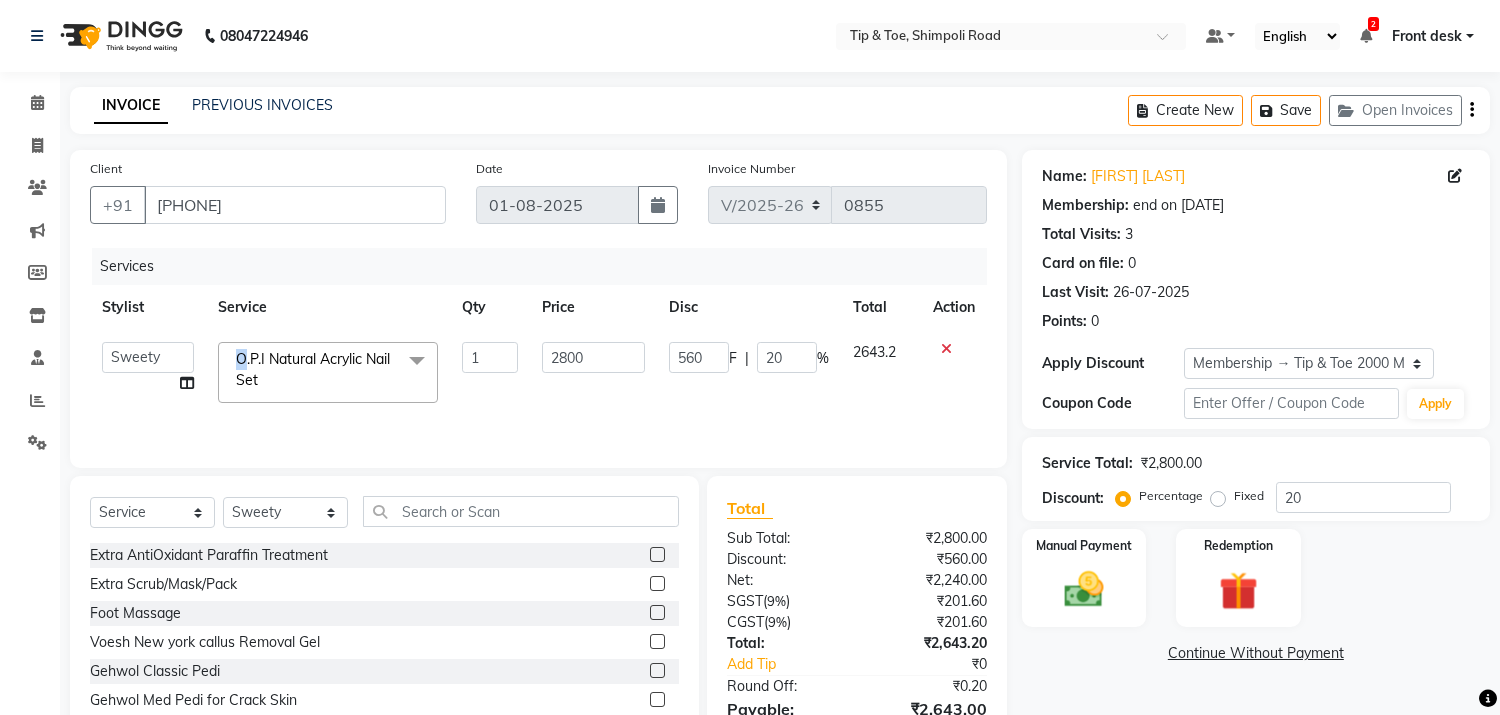 click on "O.P.I Natural Acrylic Nail Set  x" 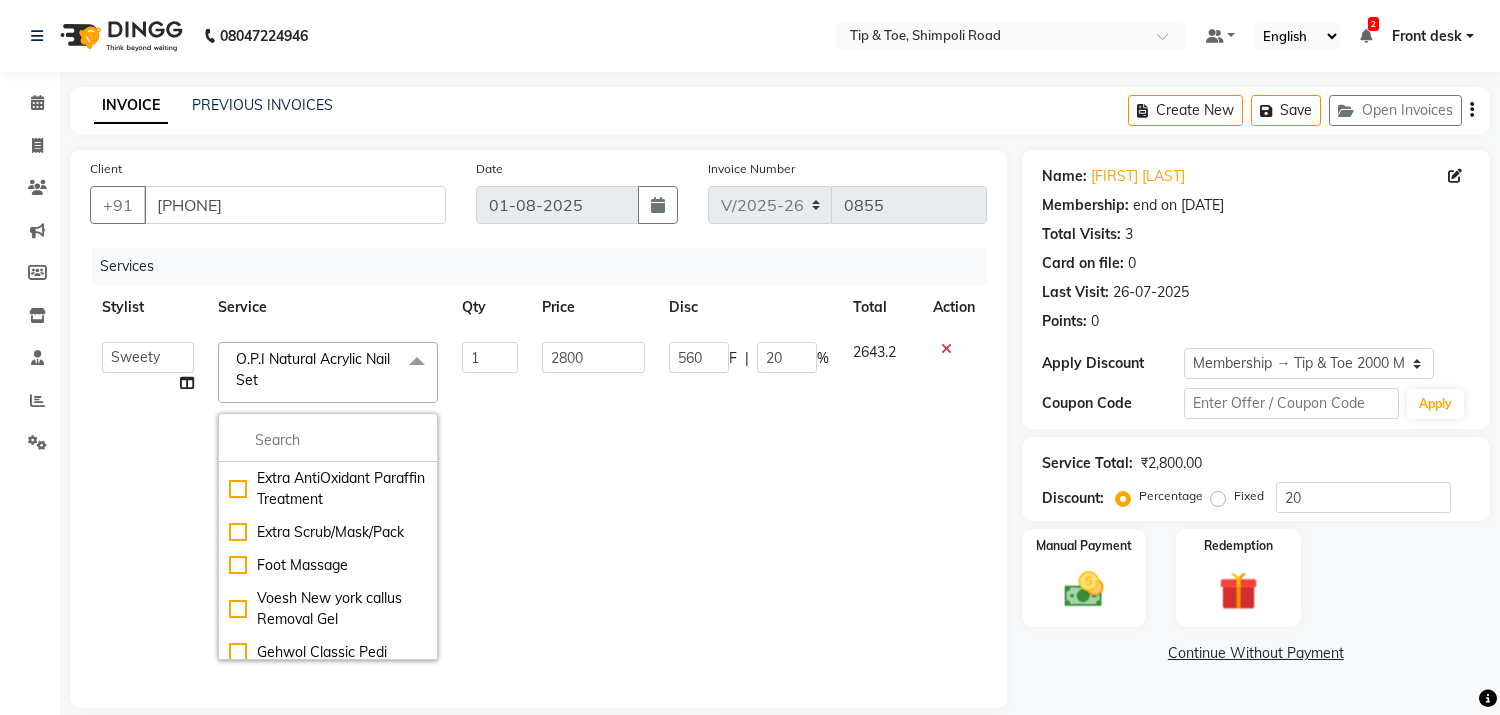 click on "O.P.I Natural Acrylic Nail Set  x" 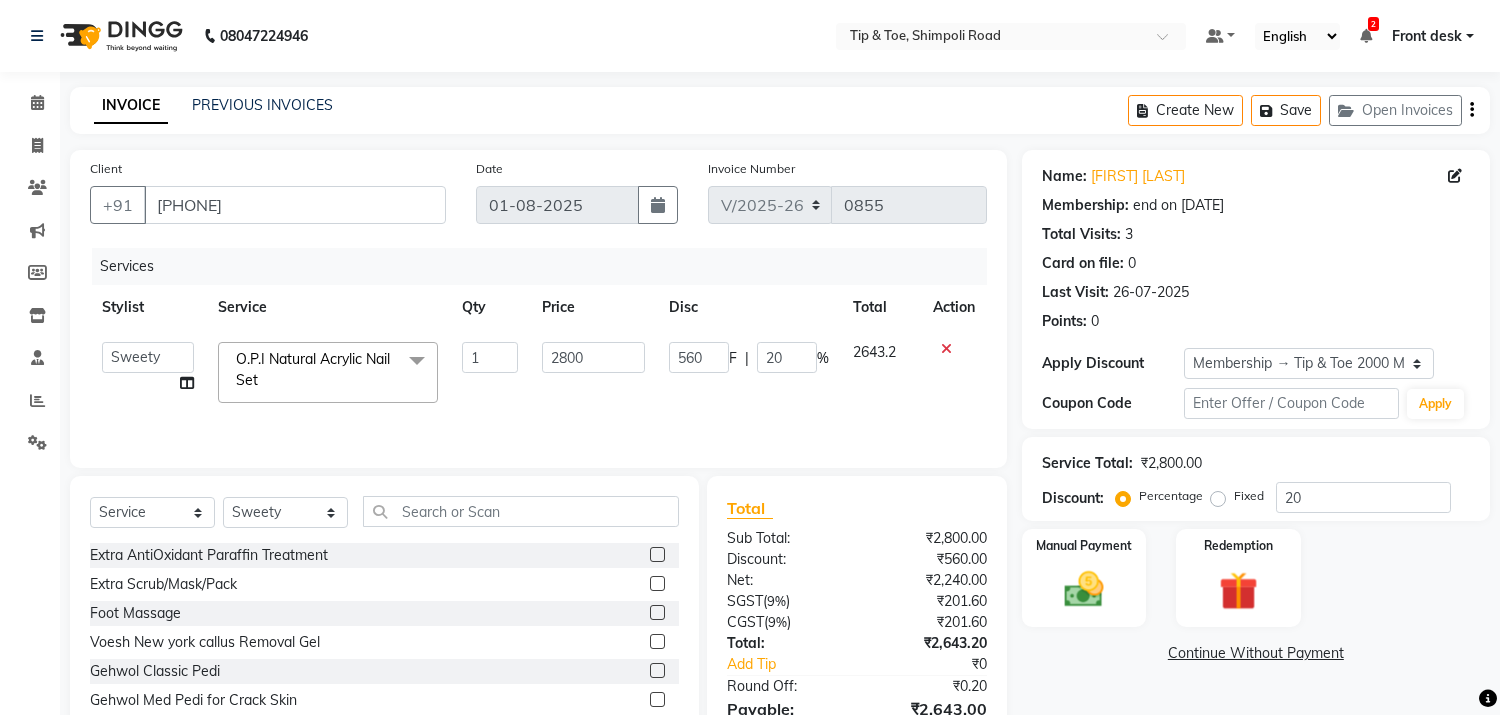 click on "O.P.I Natural Acrylic Nail Set  x" 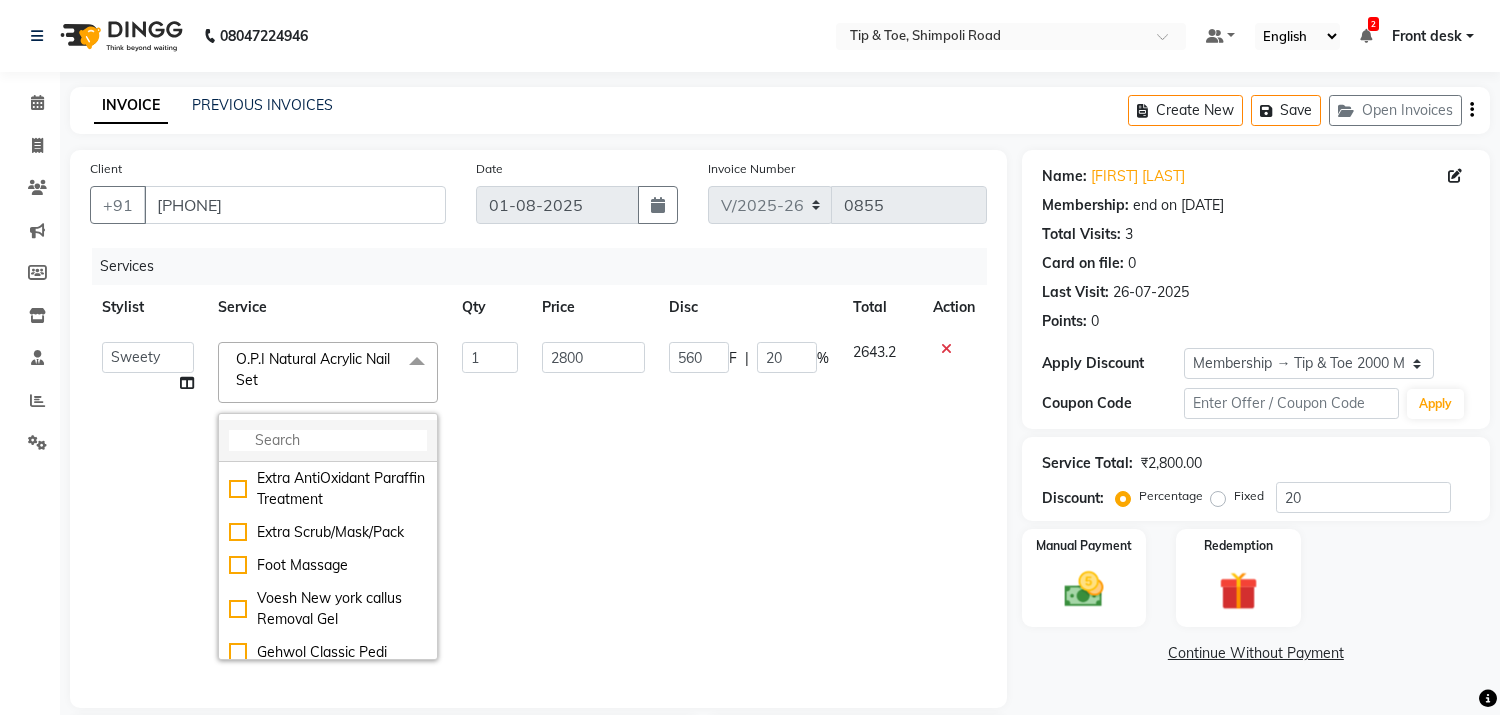 click 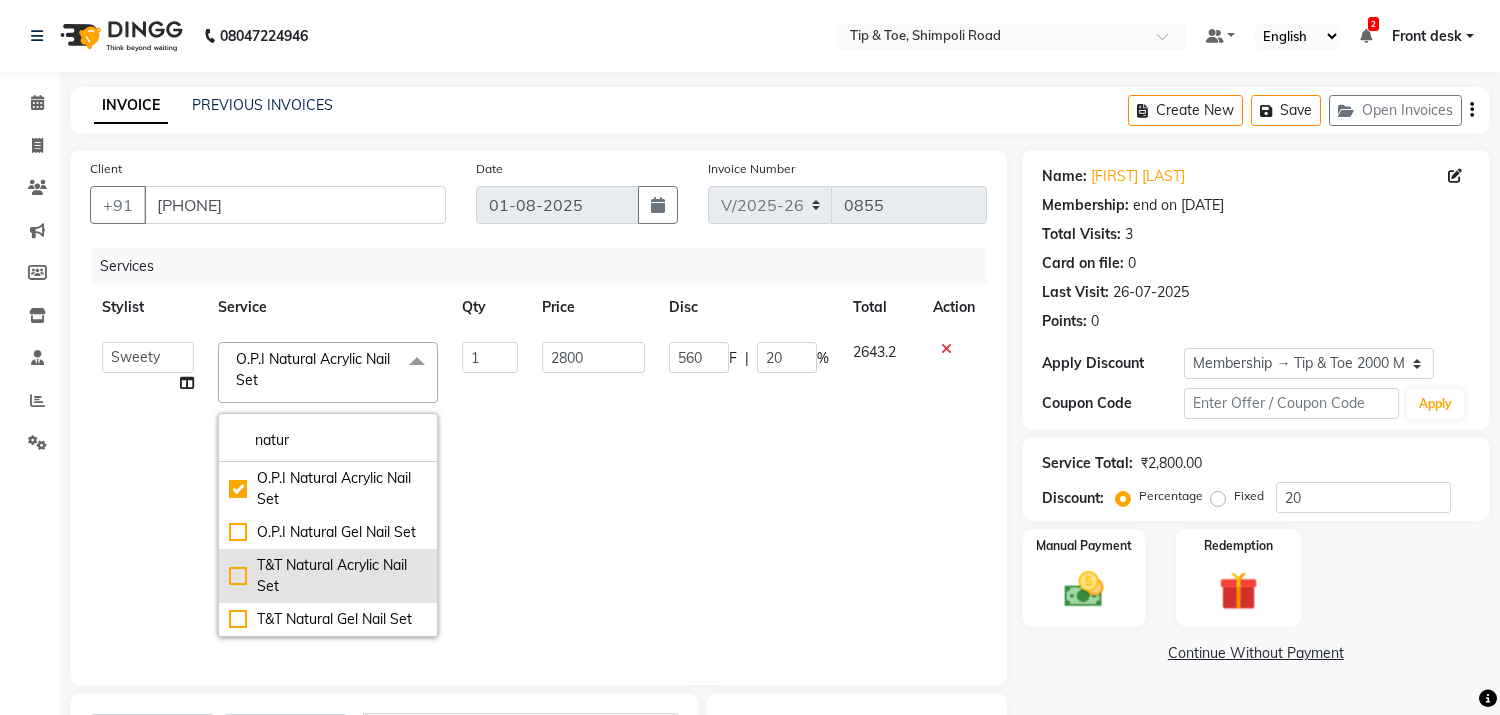 type on "natur" 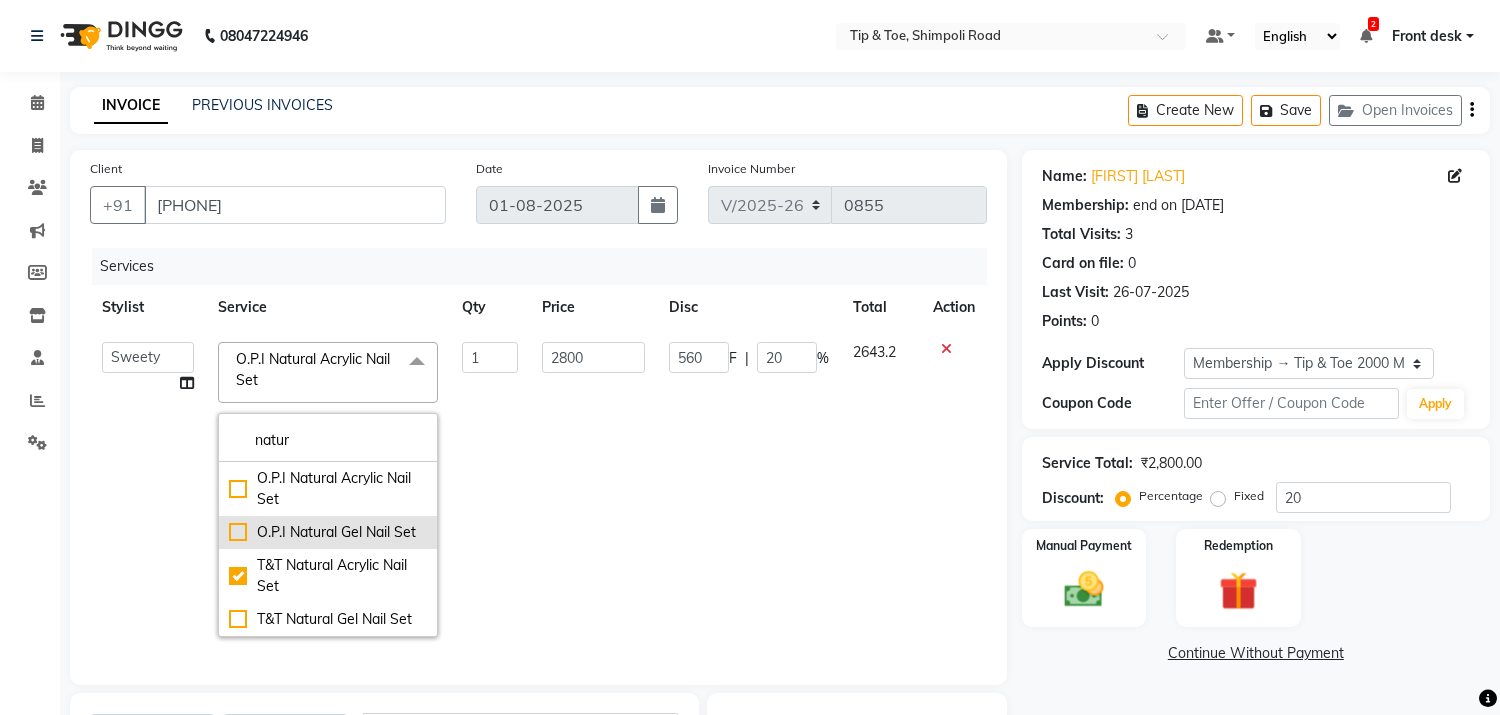 checkbox on "false" 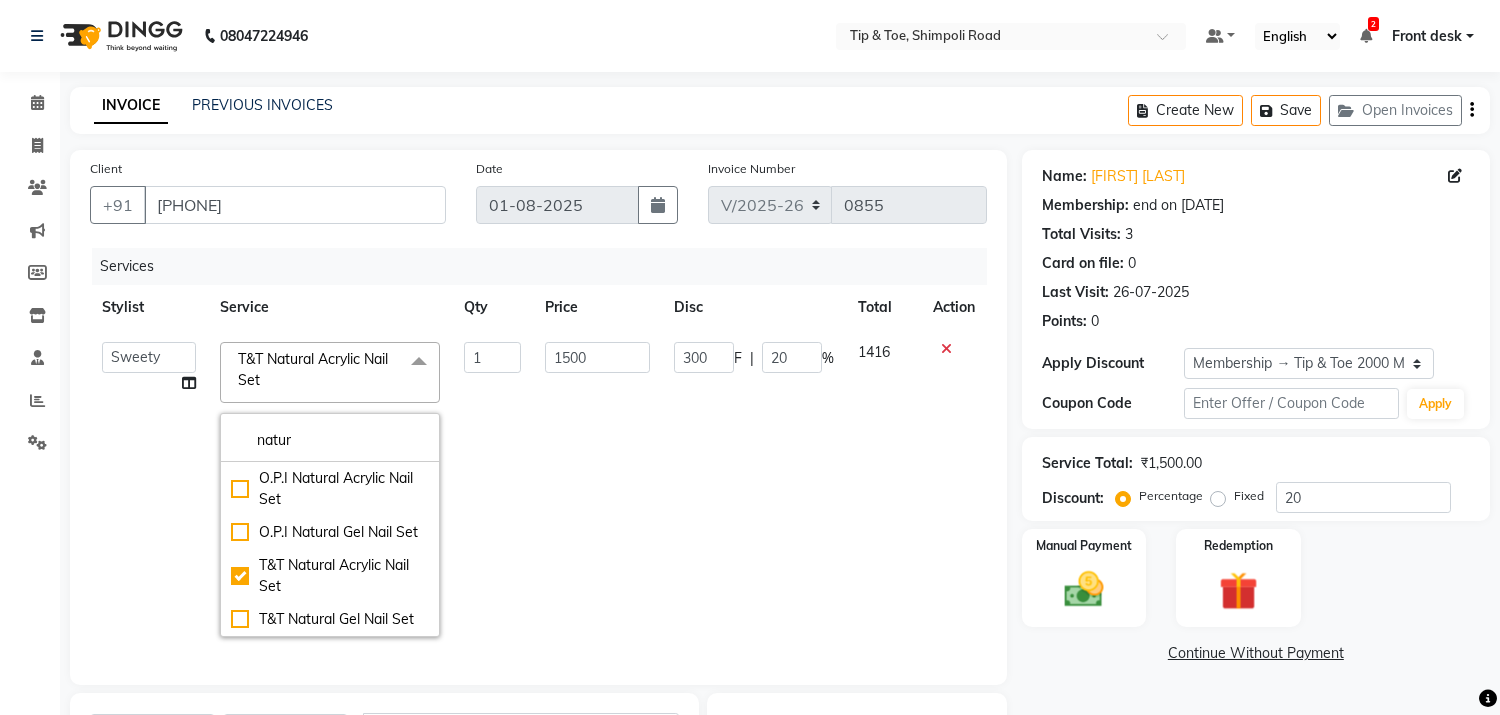 click on "1500" 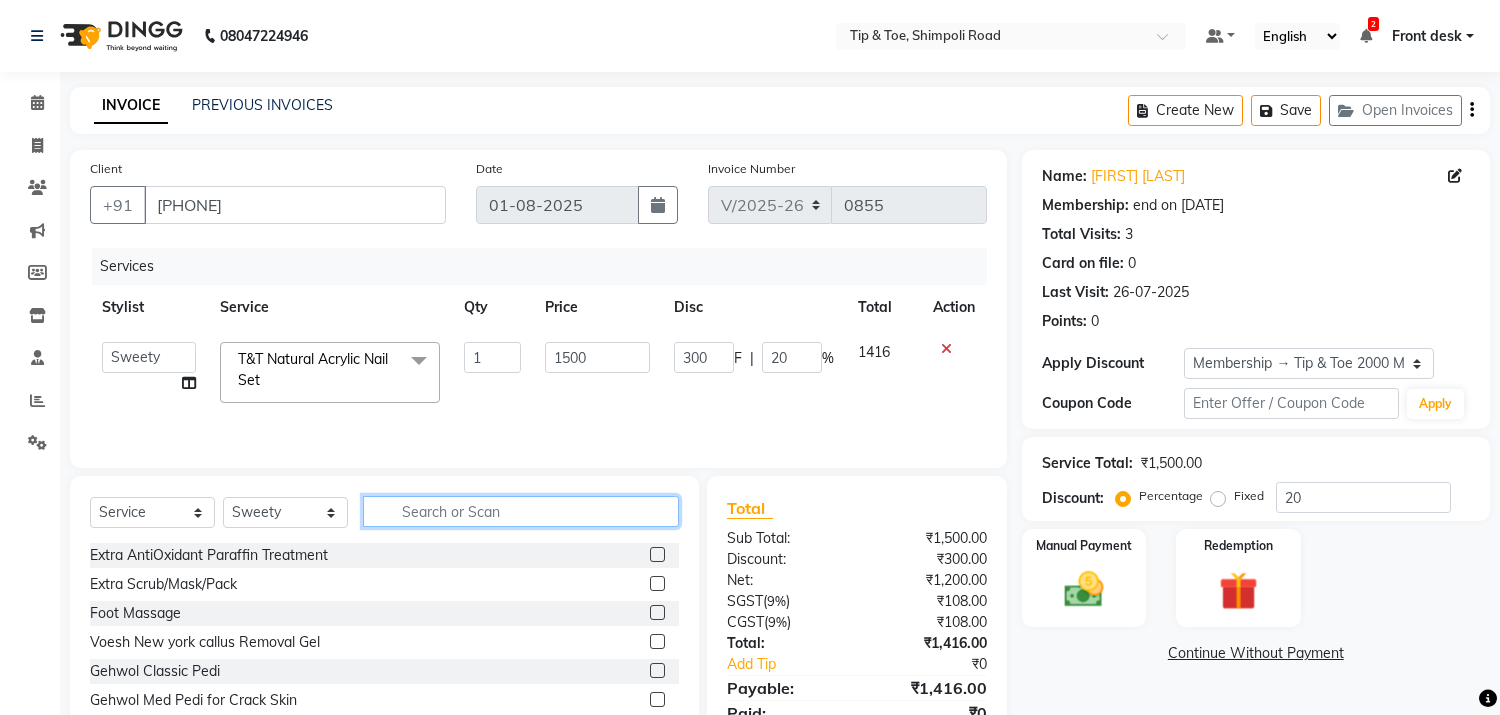 click 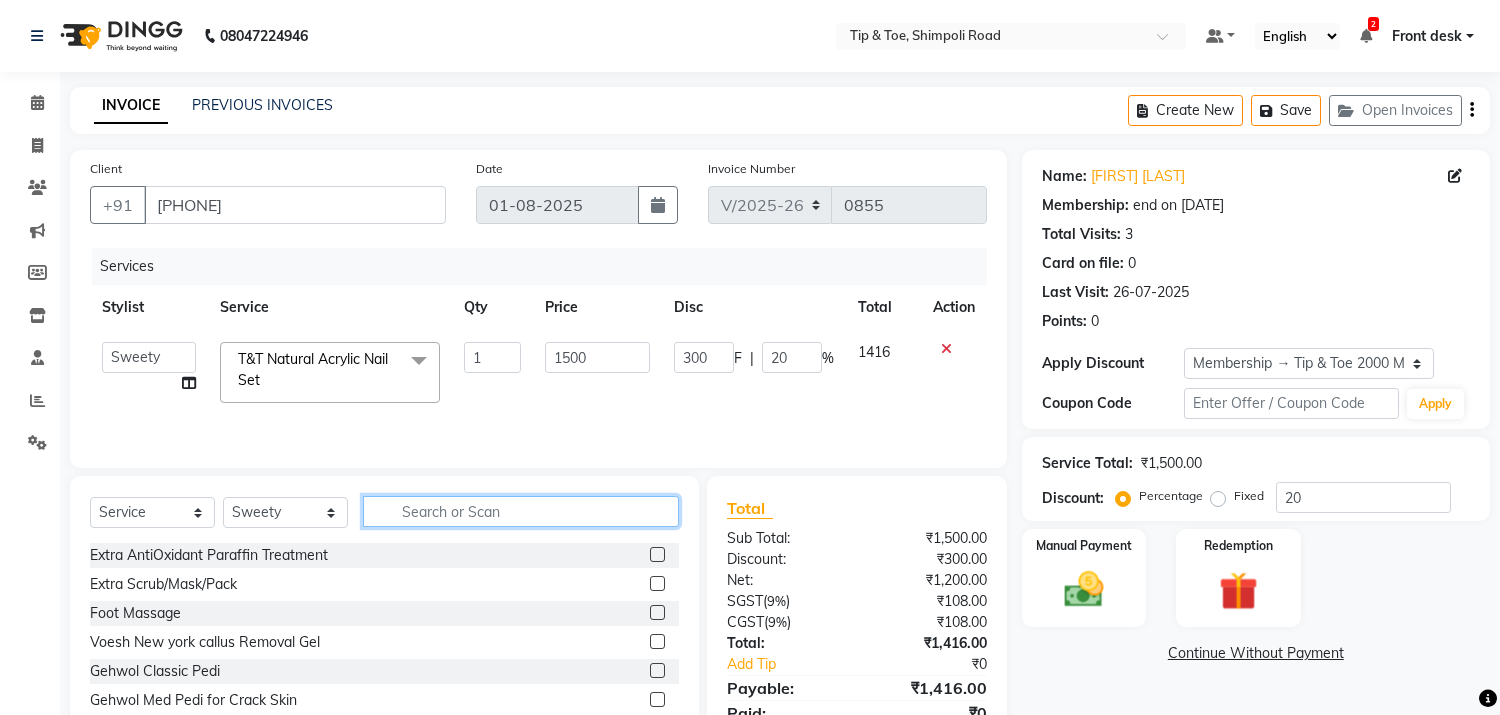 click 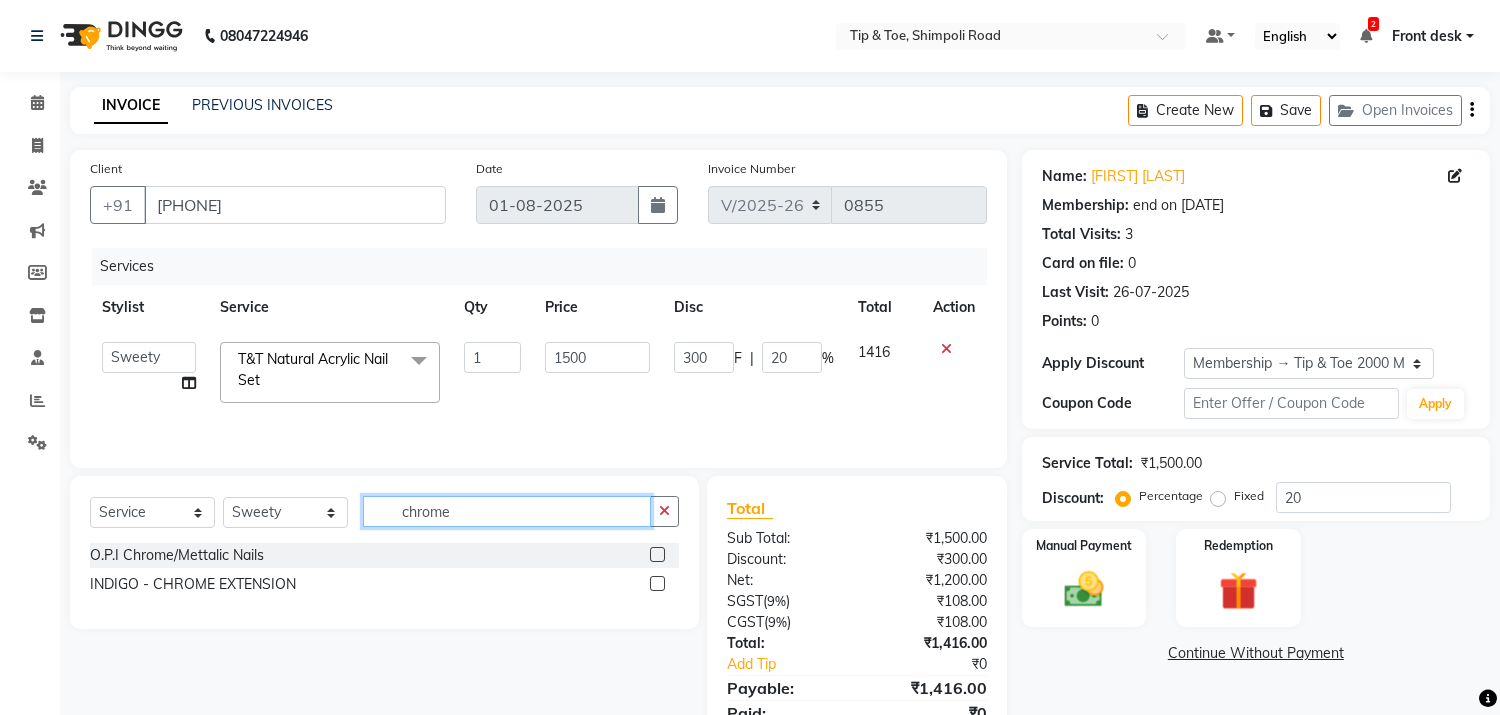 type on "chrome" 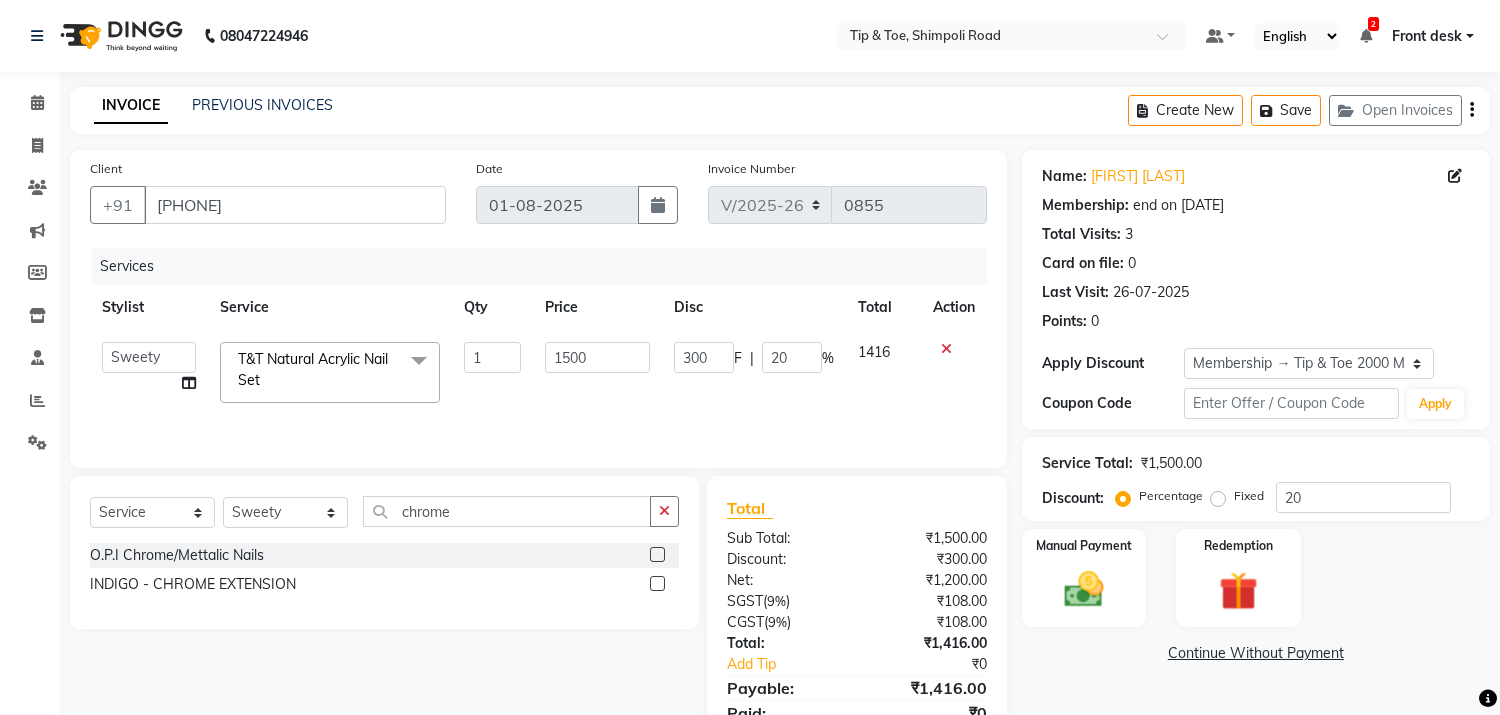 click 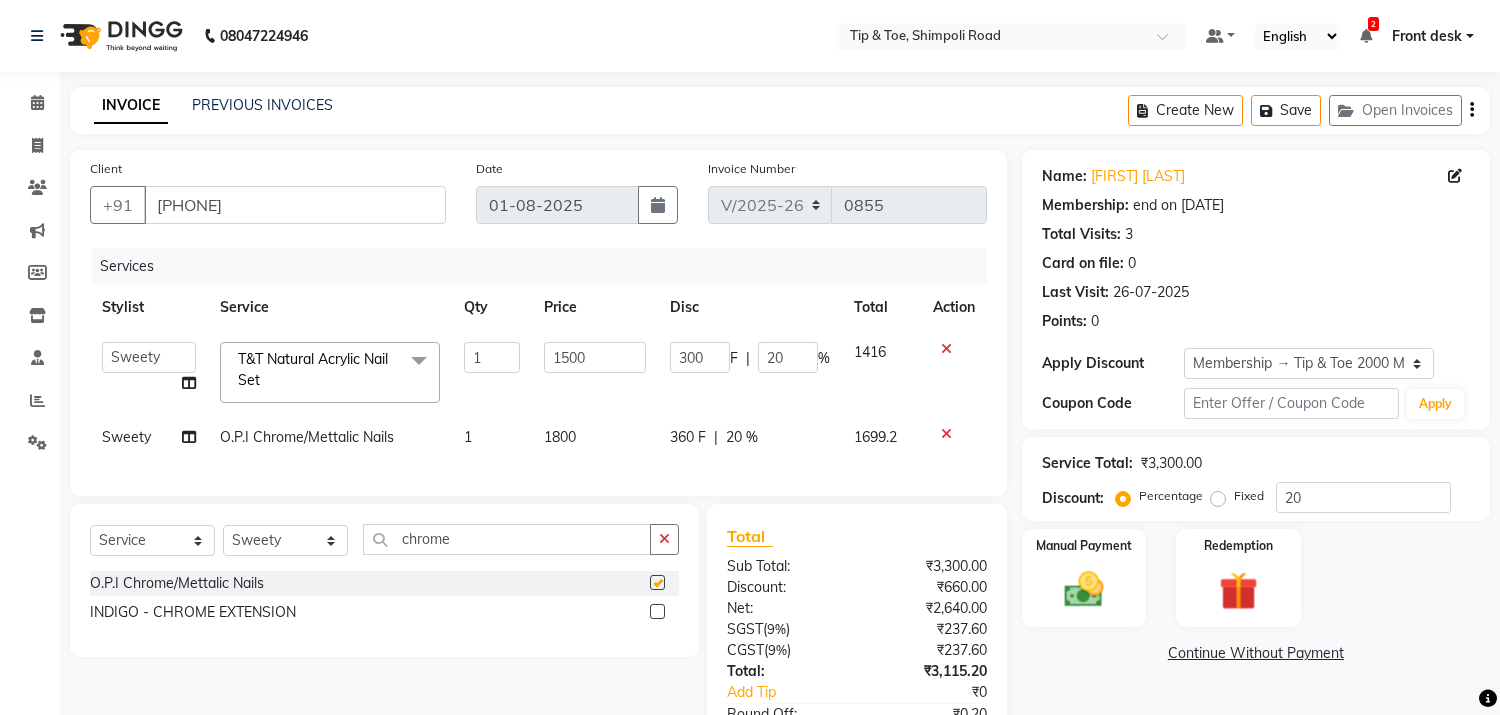 checkbox on "false" 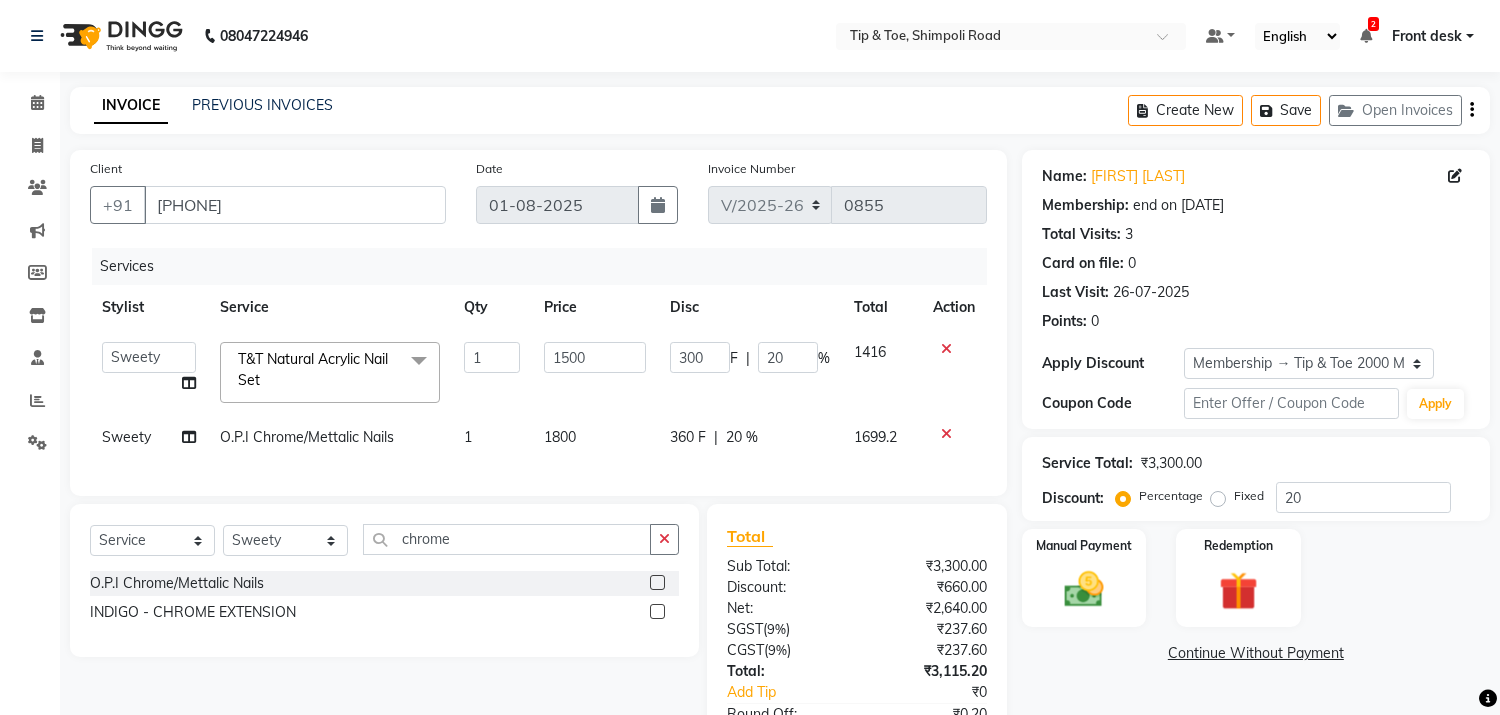 scroll, scrollTop: 148, scrollLeft: 0, axis: vertical 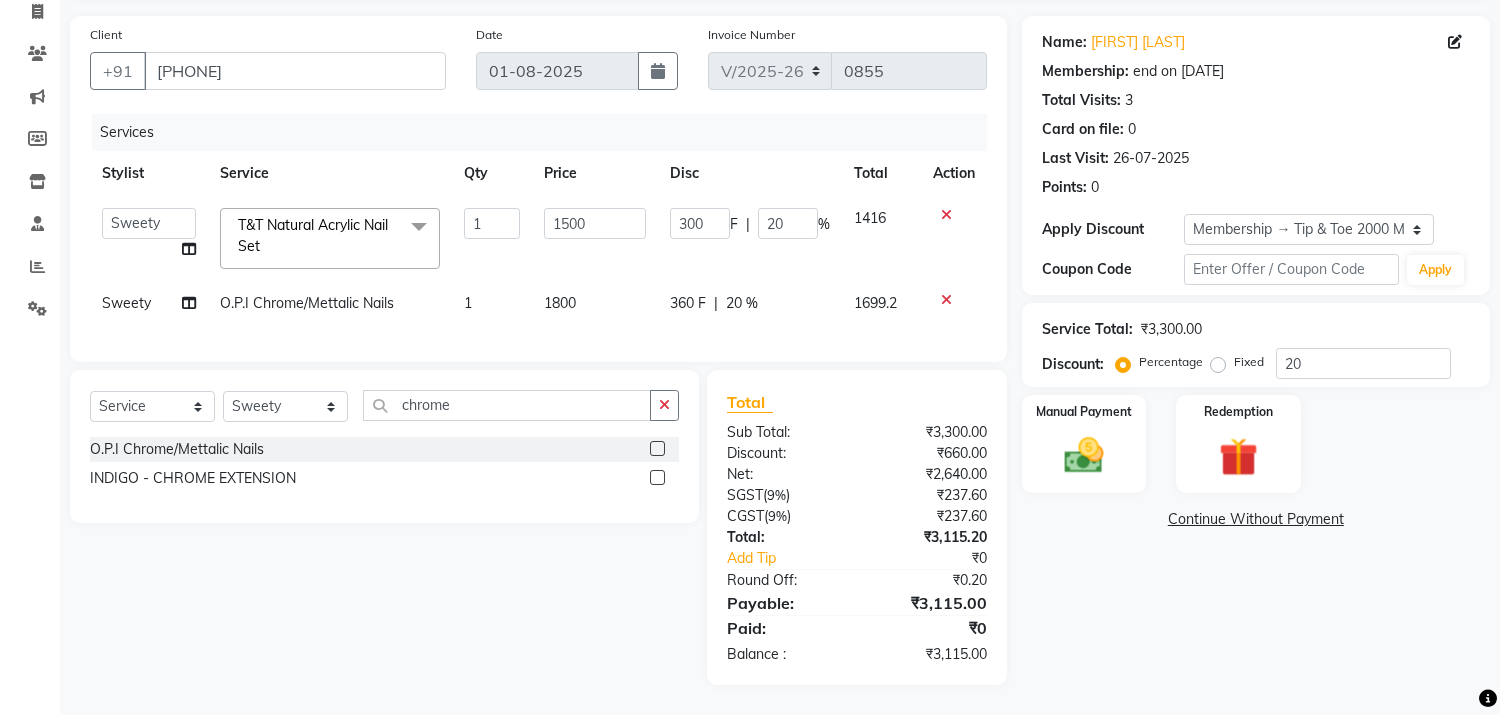 click on "Name: [FIRST] [LAST] Membership: end on [DATE] Total Visits:  3 Card on file:  0 Last Visit:   [DATE] Points:   0  Apply Discount Select Membership → Tip & Toe 2000 Membership Coupon Code Apply Service Total:  ₹3,300.00  Discount:  Percentage   Fixed  20 Manual Payment Redemption  Continue Without Payment" 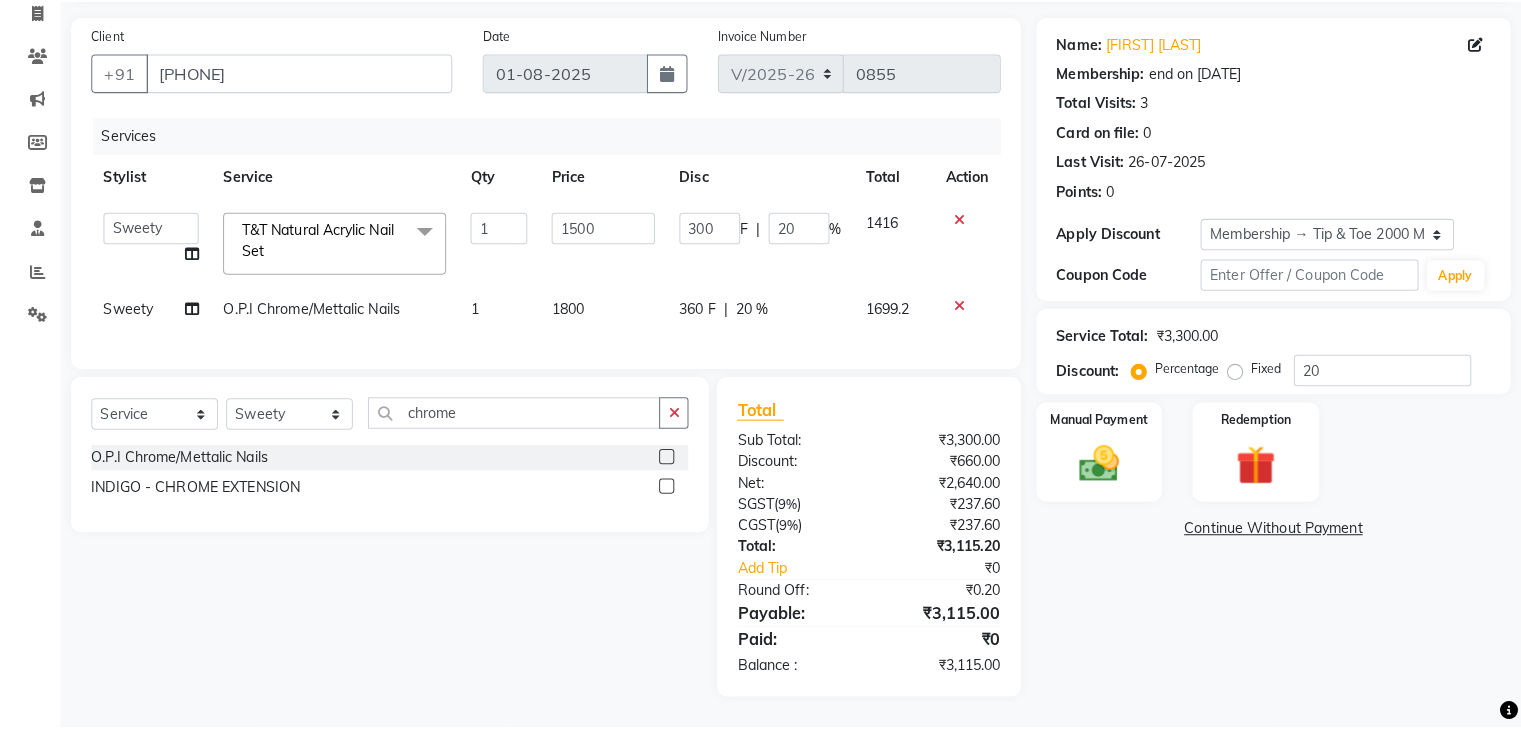 scroll, scrollTop: 134, scrollLeft: 0, axis: vertical 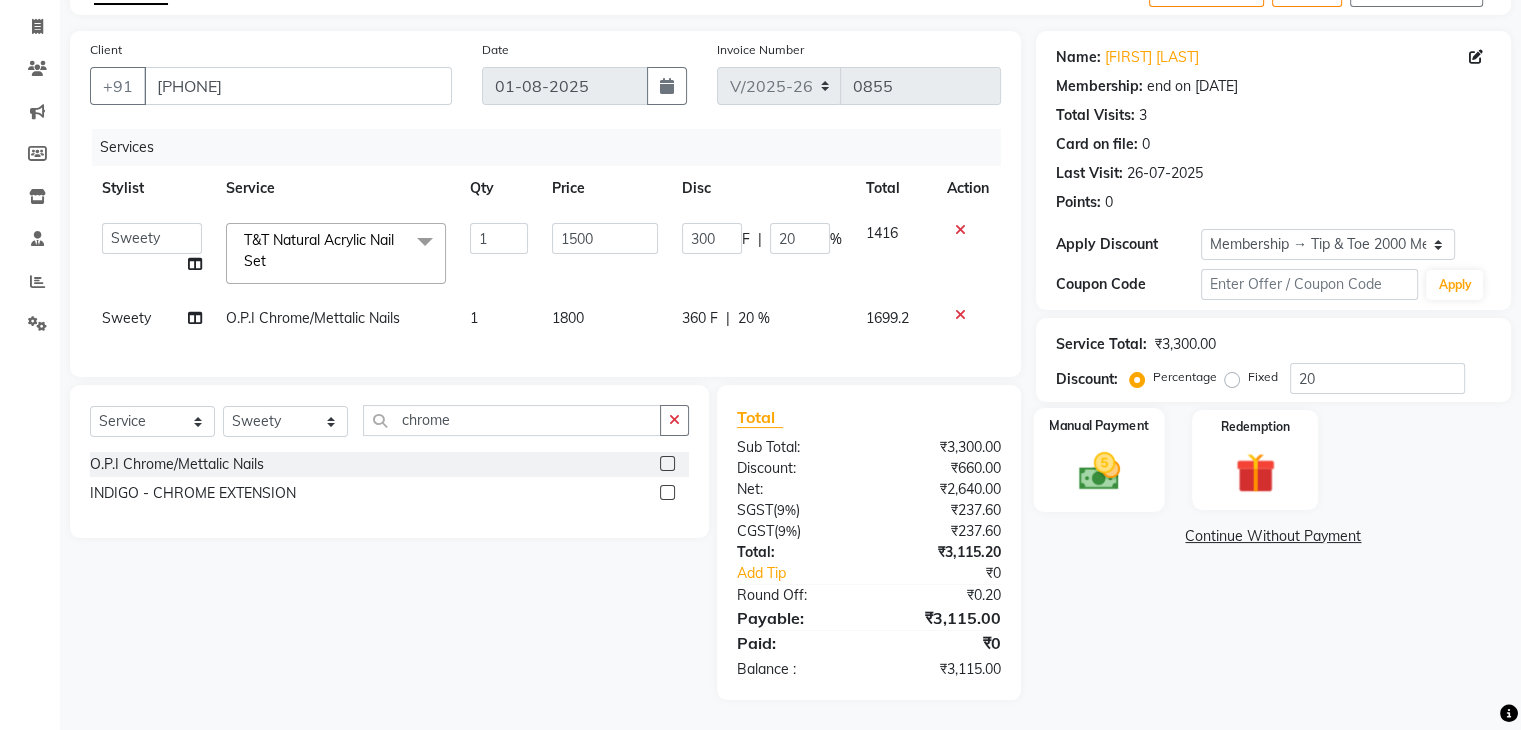 click 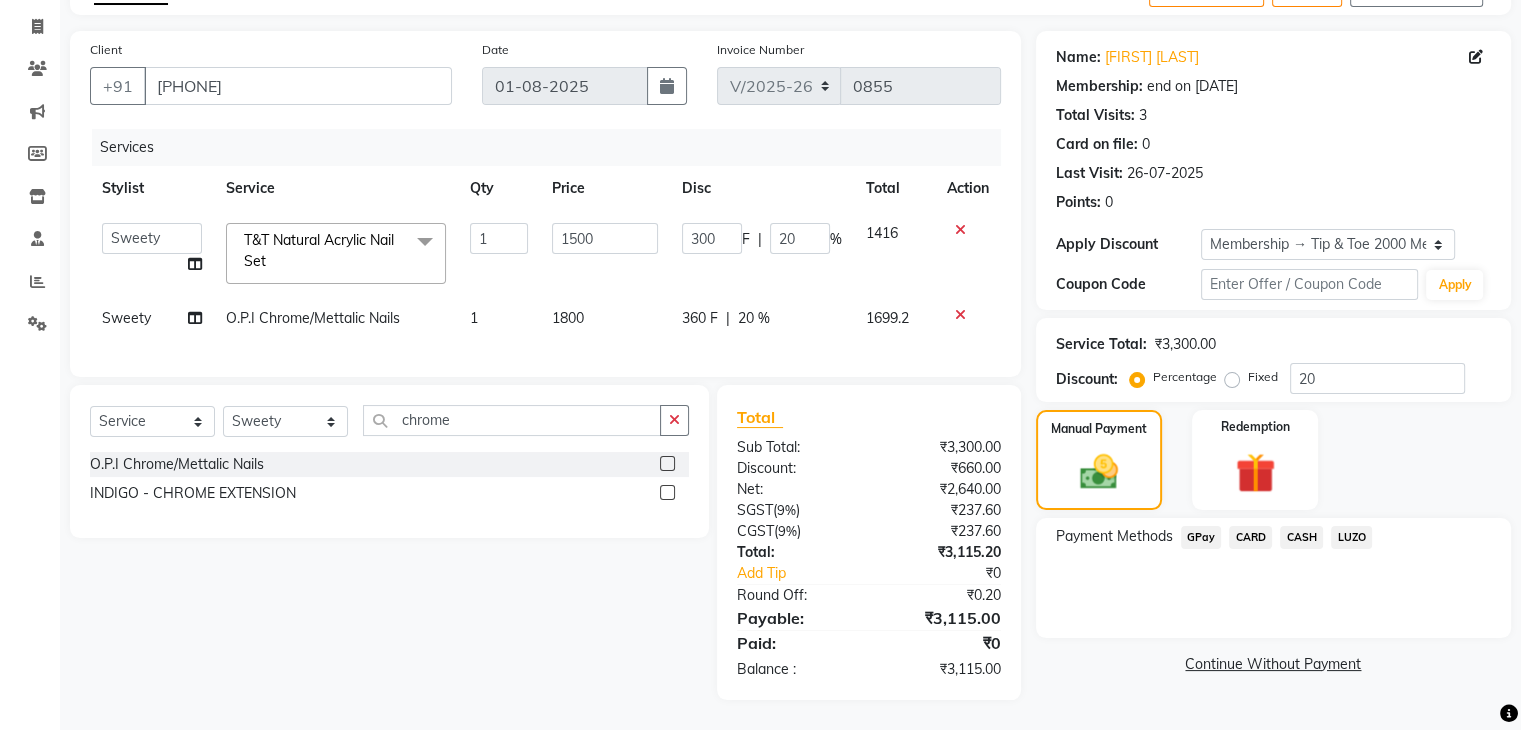 click on "GPay" 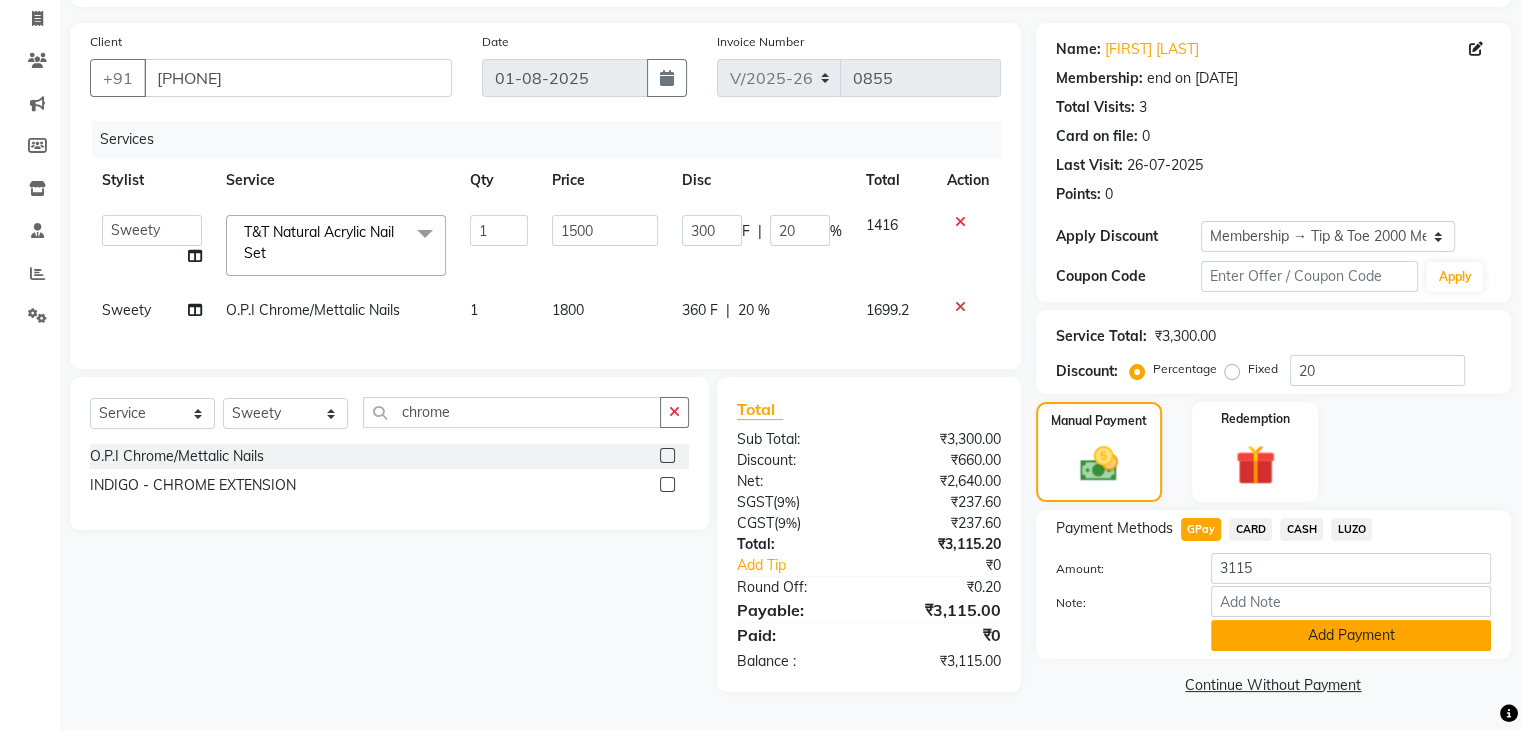 click on "Add Payment" 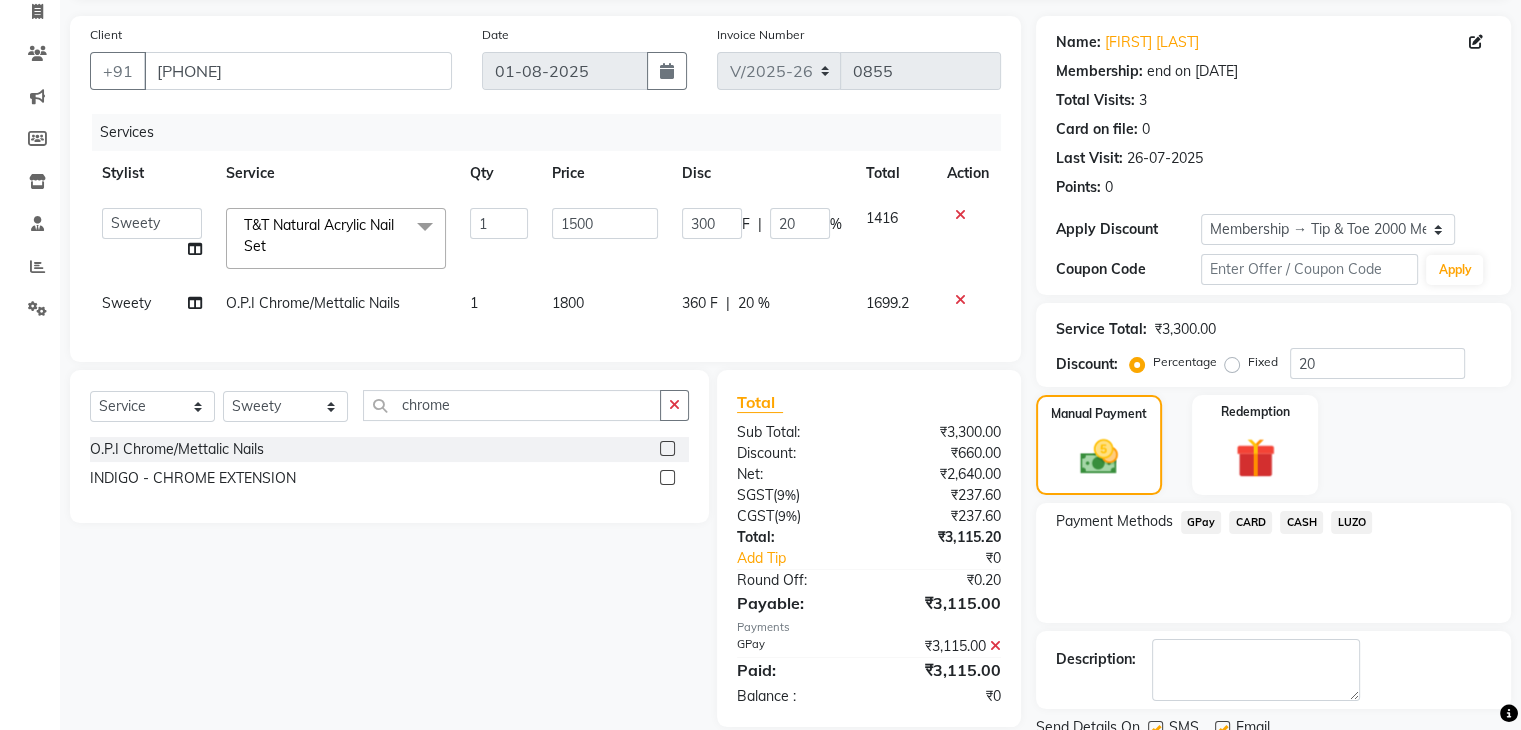 scroll, scrollTop: 209, scrollLeft: 0, axis: vertical 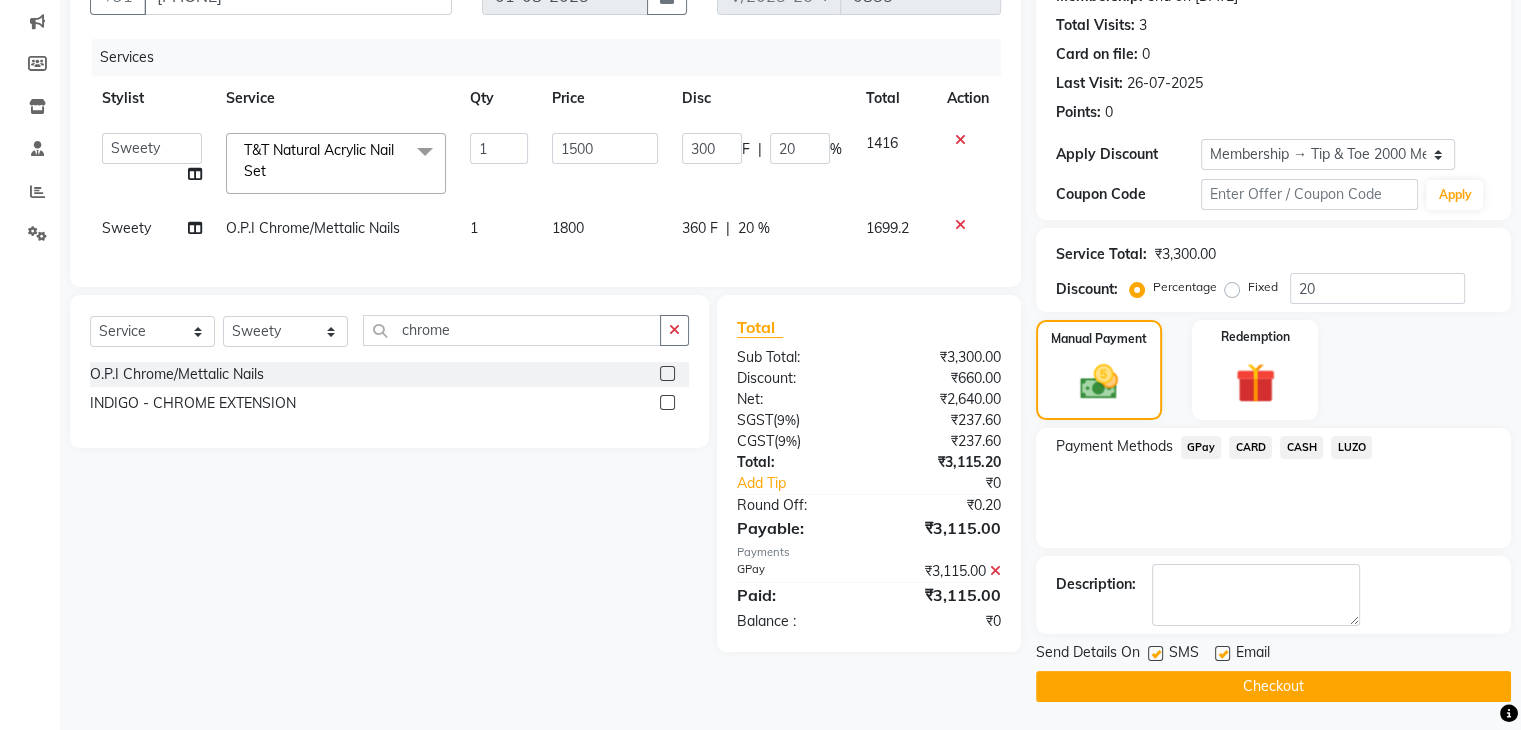 click on "Checkout" 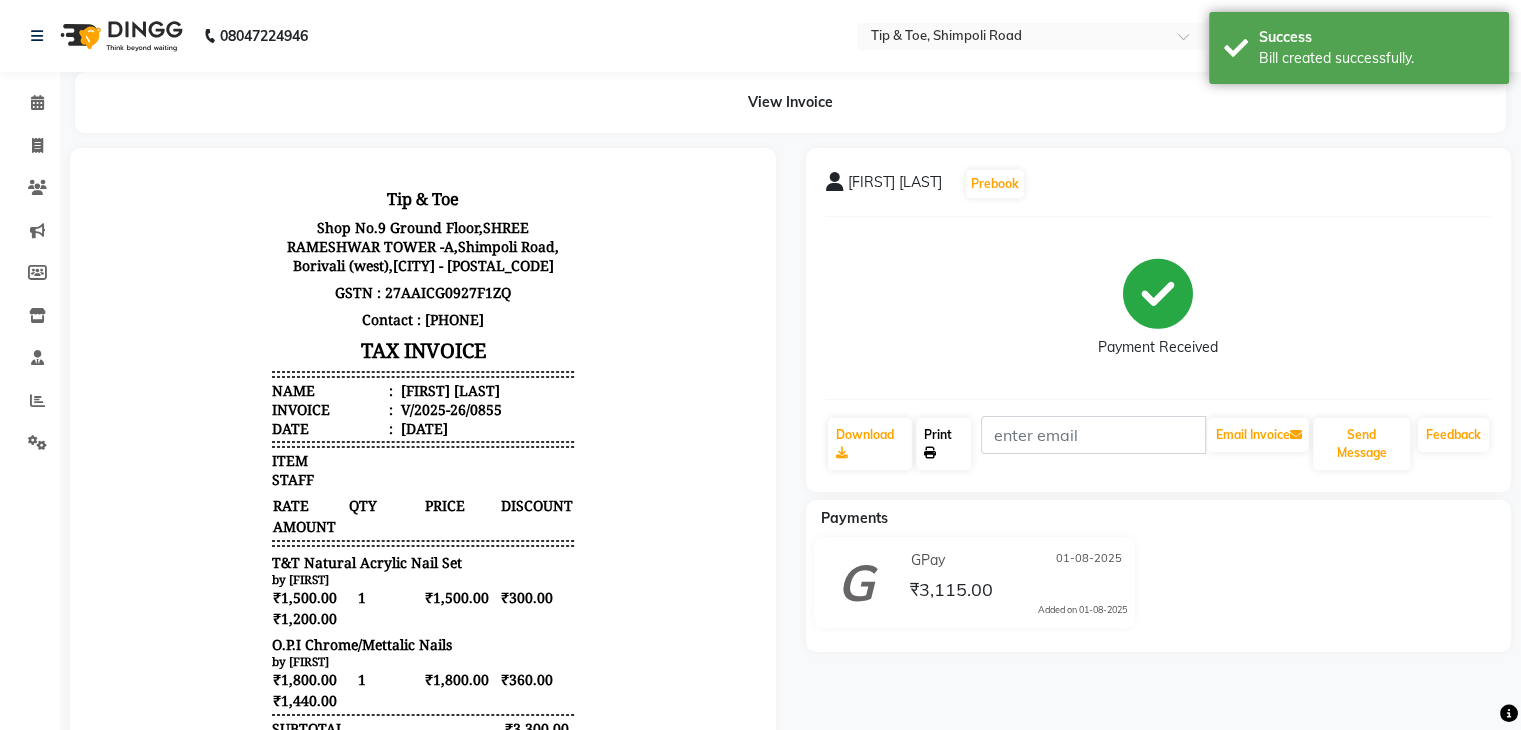 scroll, scrollTop: 0, scrollLeft: 0, axis: both 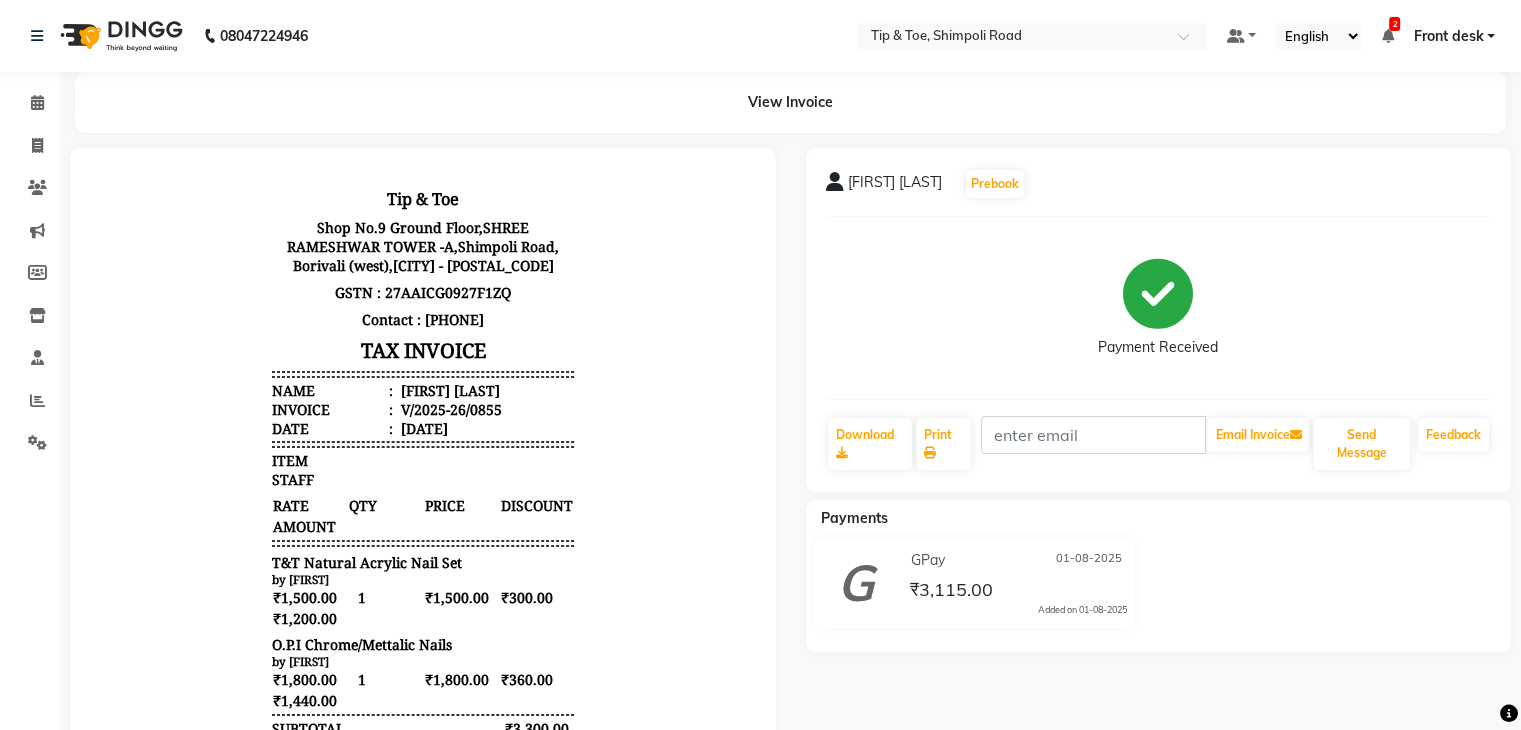 click on "O.P.I Chrome/Mettalic Nails" at bounding box center [362, 644] 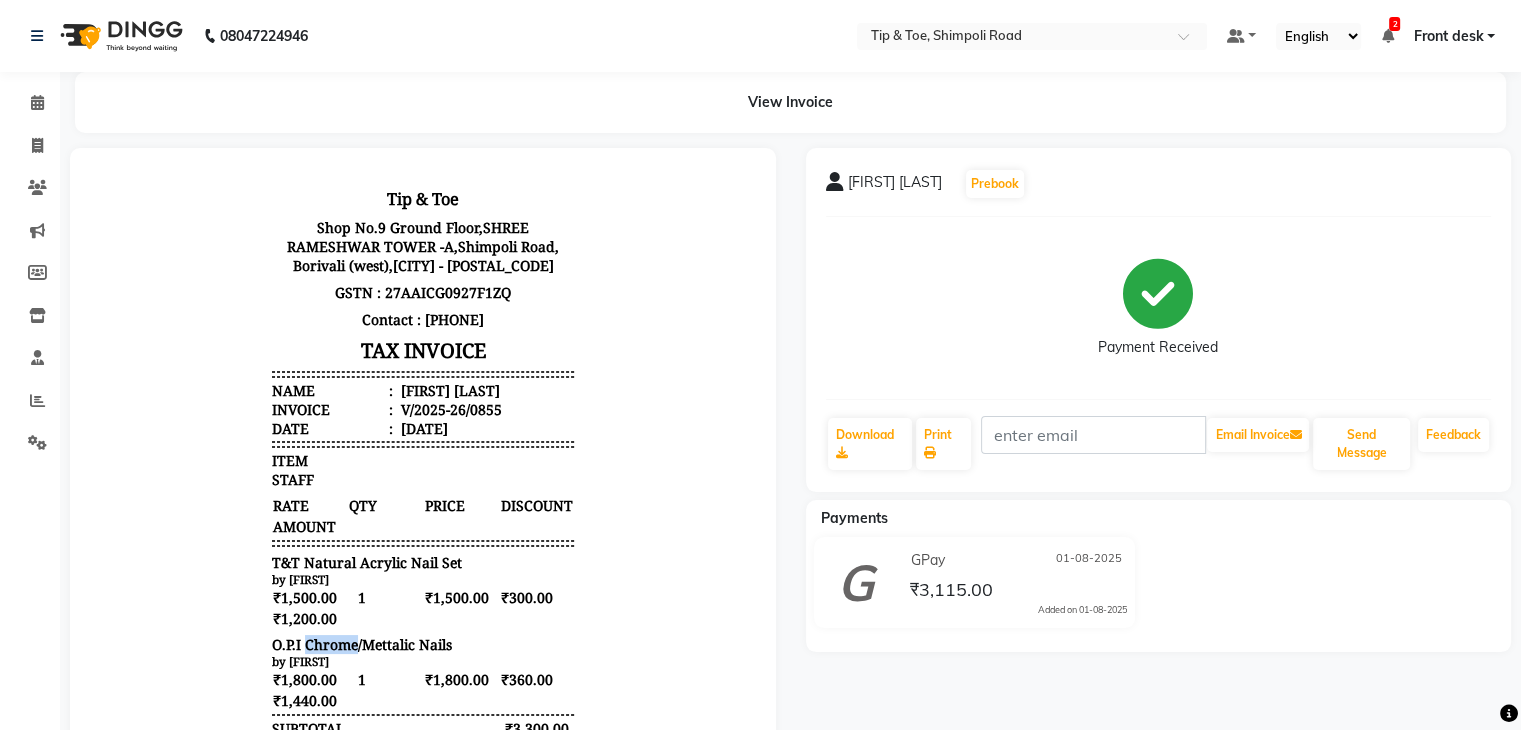 click on "O.P.I Chrome/Mettalic Nails" at bounding box center [362, 644] 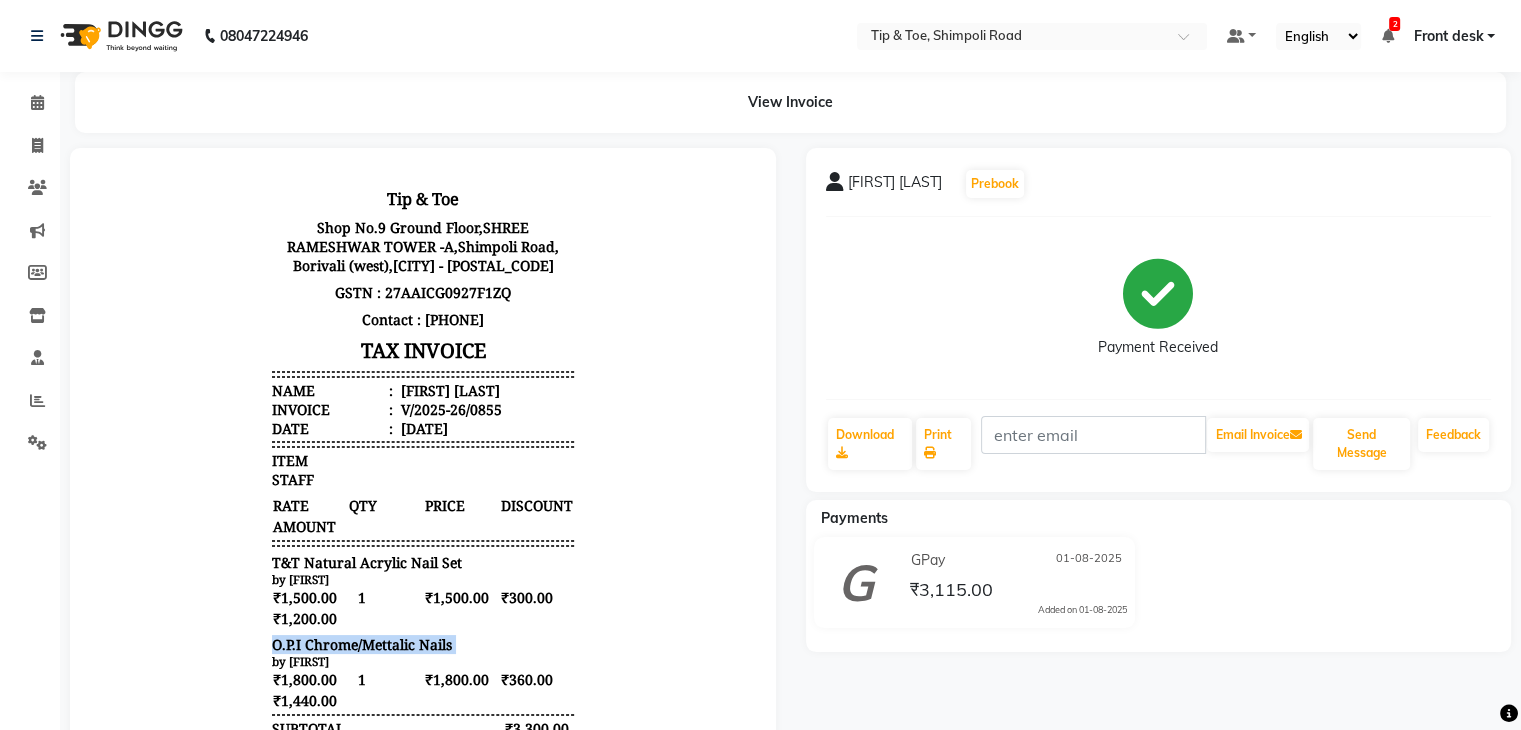 click on "O.P.I Chrome/Mettalic Nails" at bounding box center (362, 644) 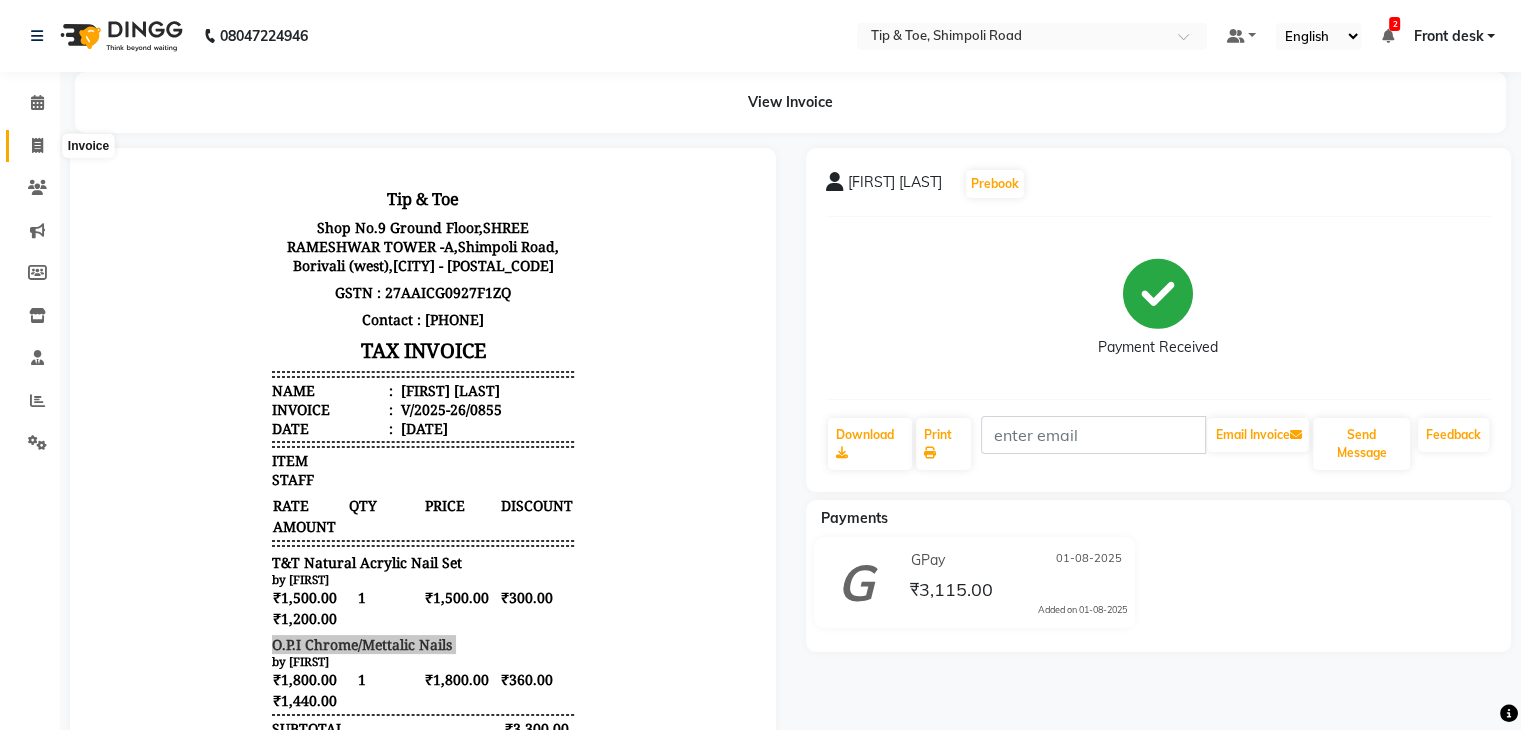 click 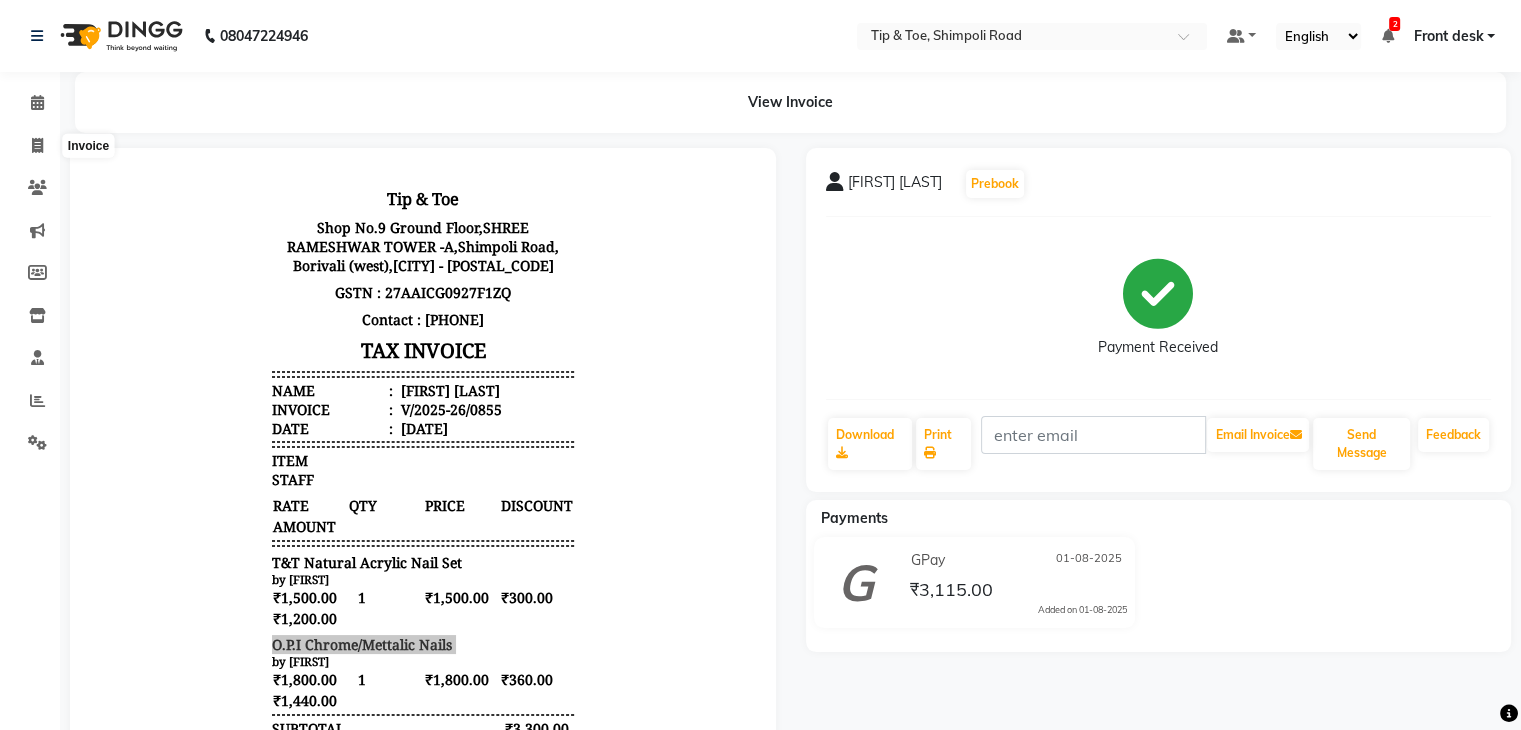 select on "5942" 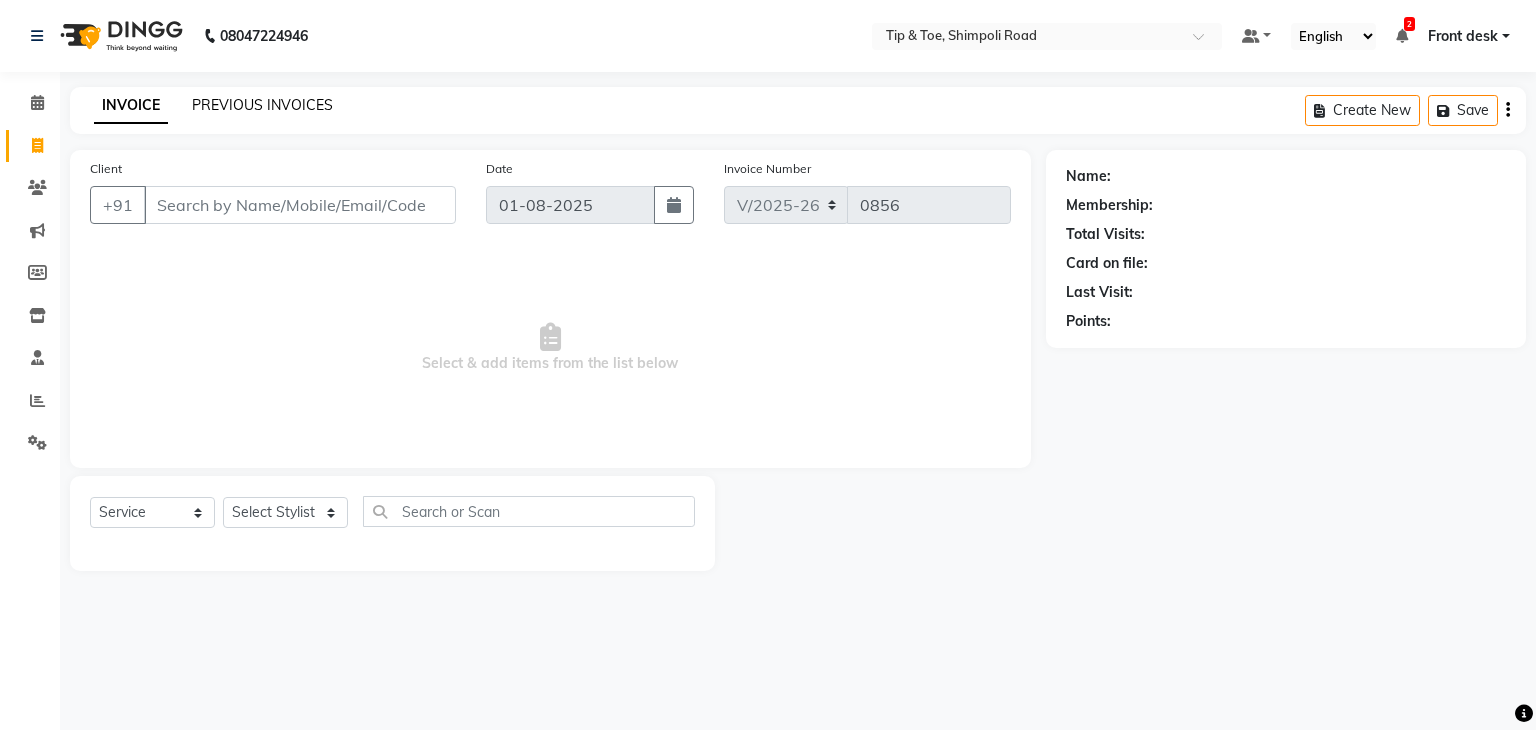 click on "PREVIOUS INVOICES" 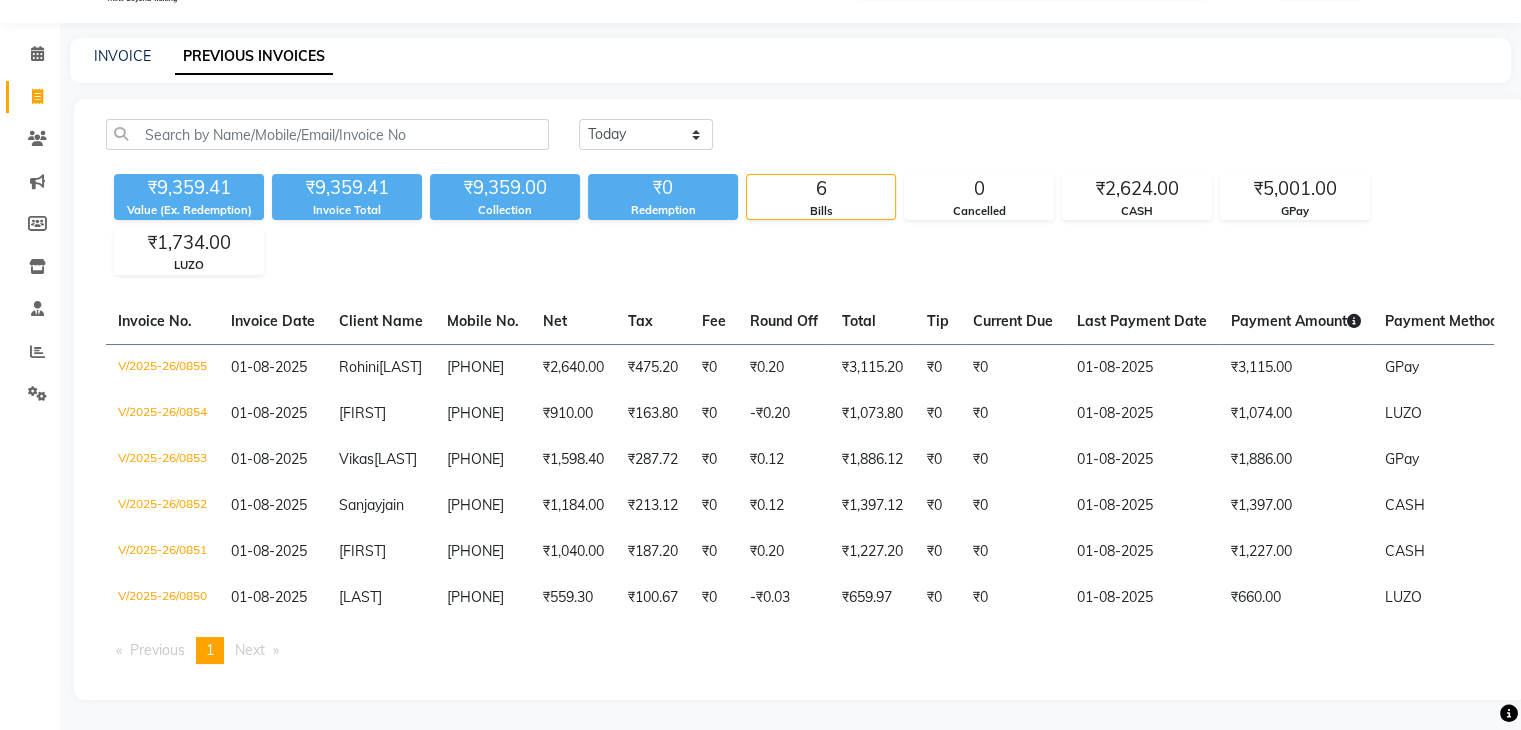 scroll, scrollTop: 0, scrollLeft: 0, axis: both 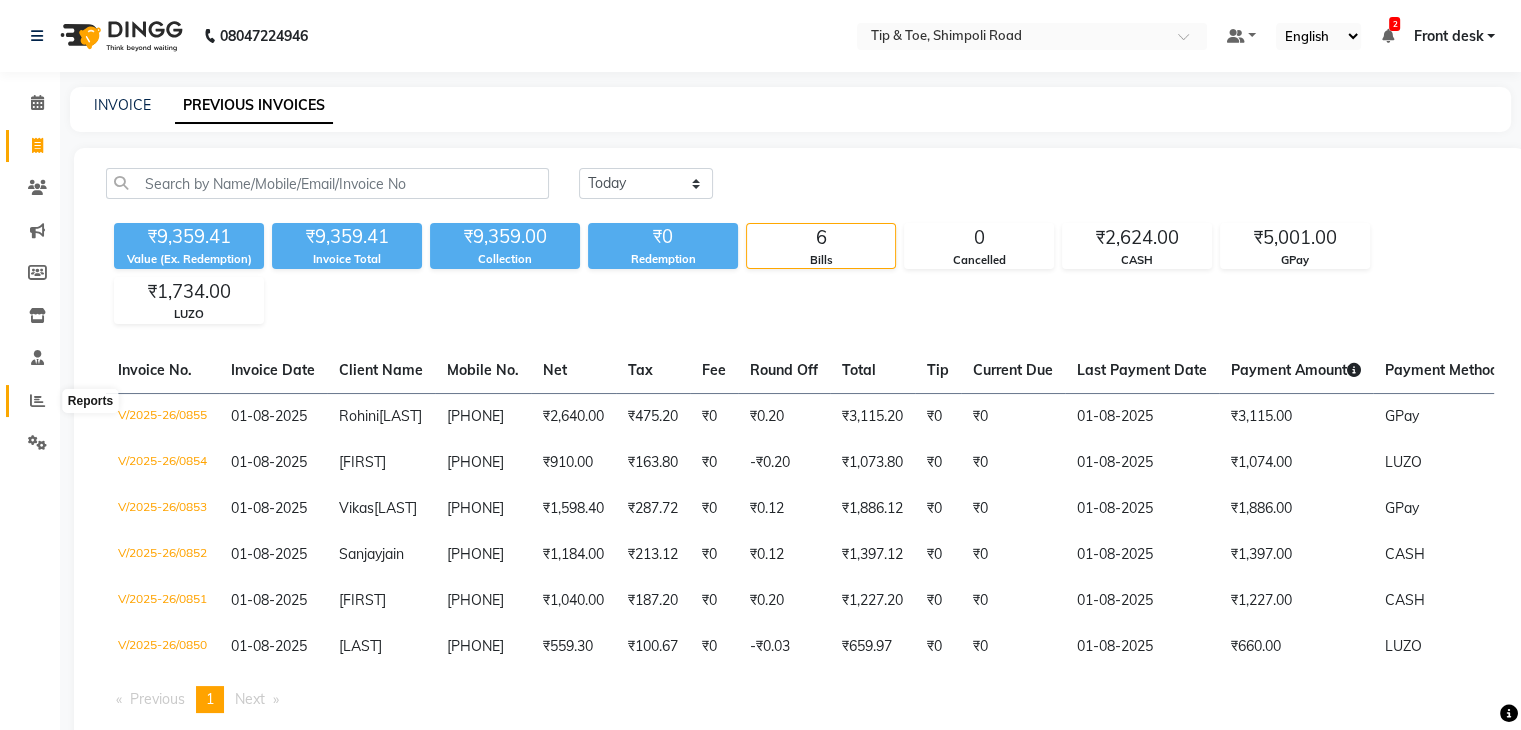 click 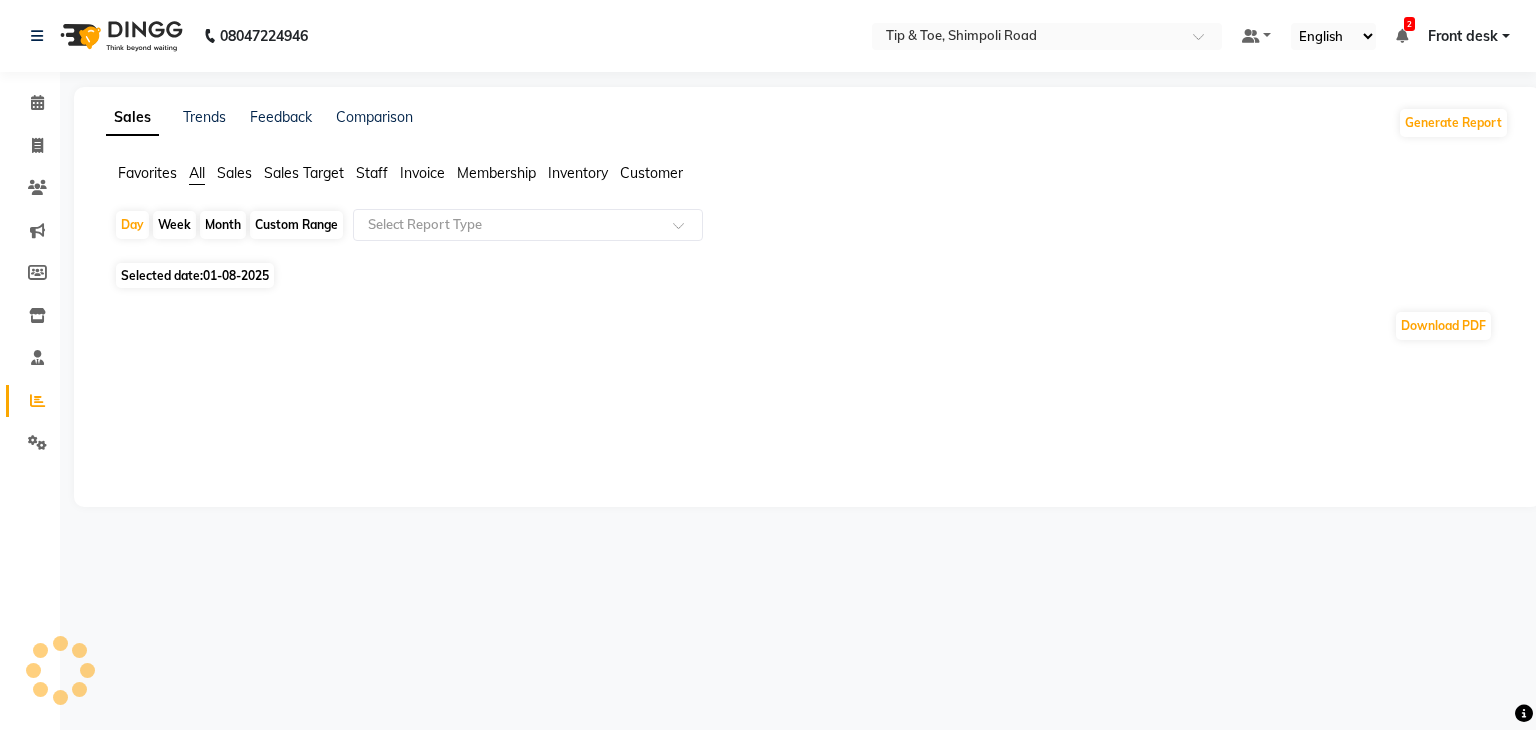 click on "Sales" 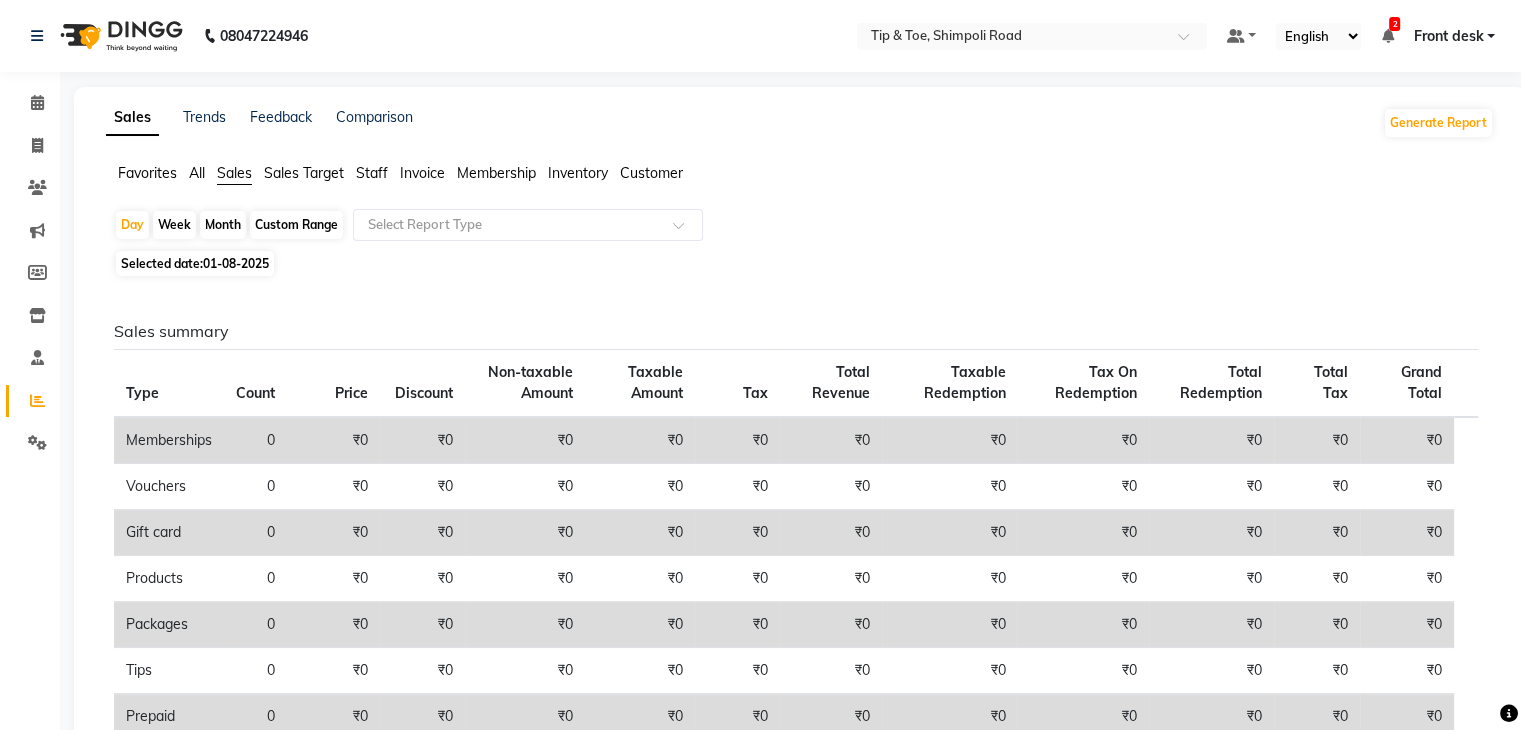 click on "Staff" 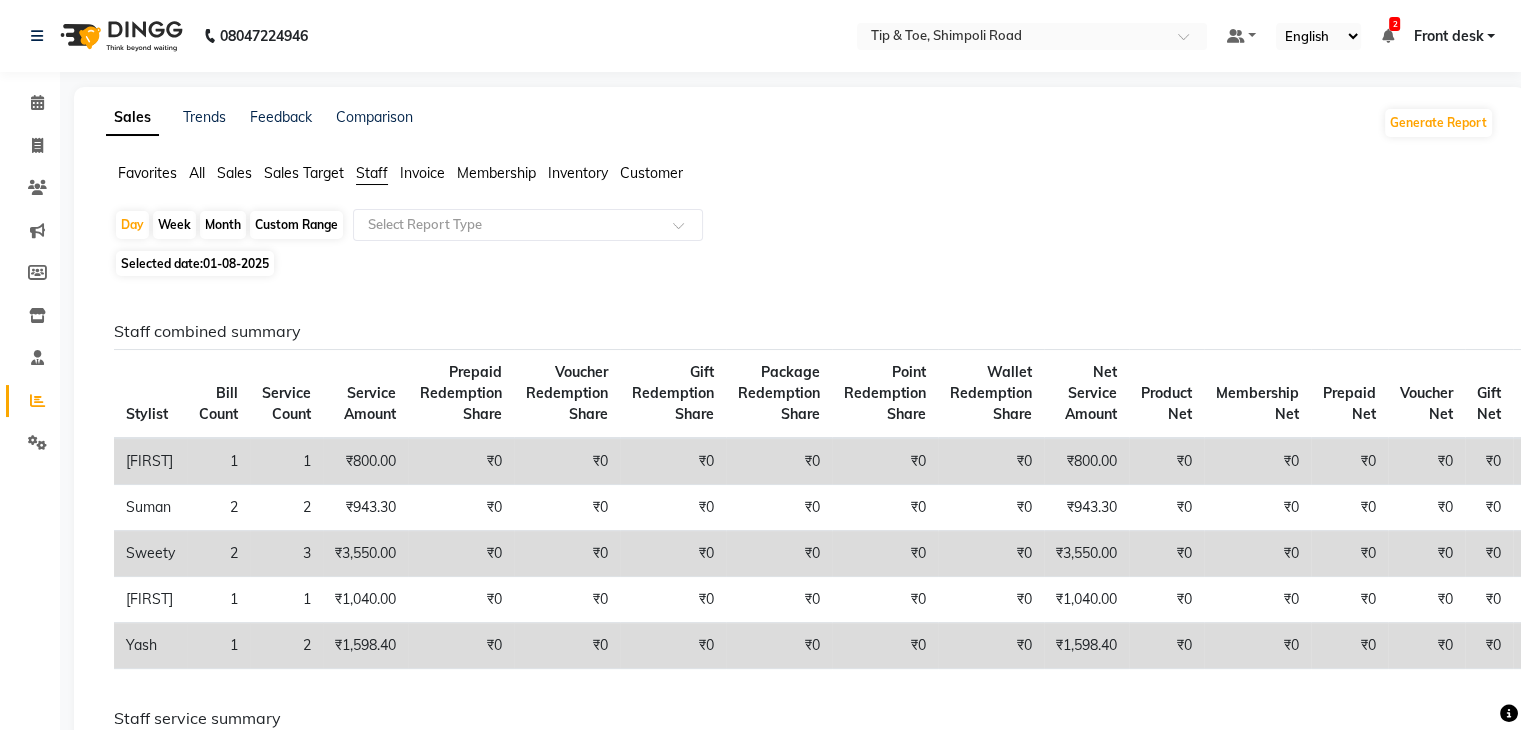 scroll, scrollTop: 200, scrollLeft: 0, axis: vertical 